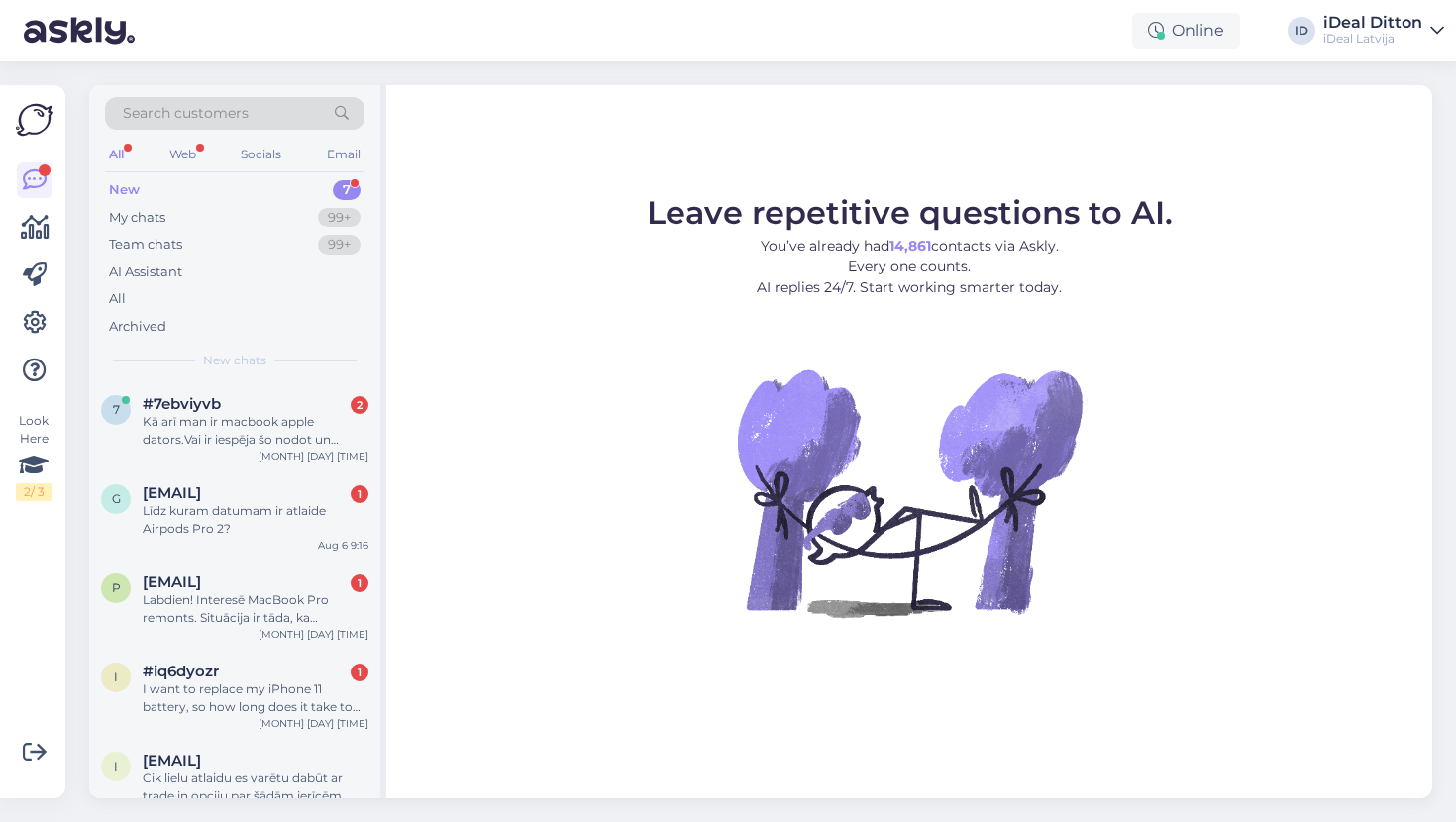 scroll, scrollTop: 0, scrollLeft: 0, axis: both 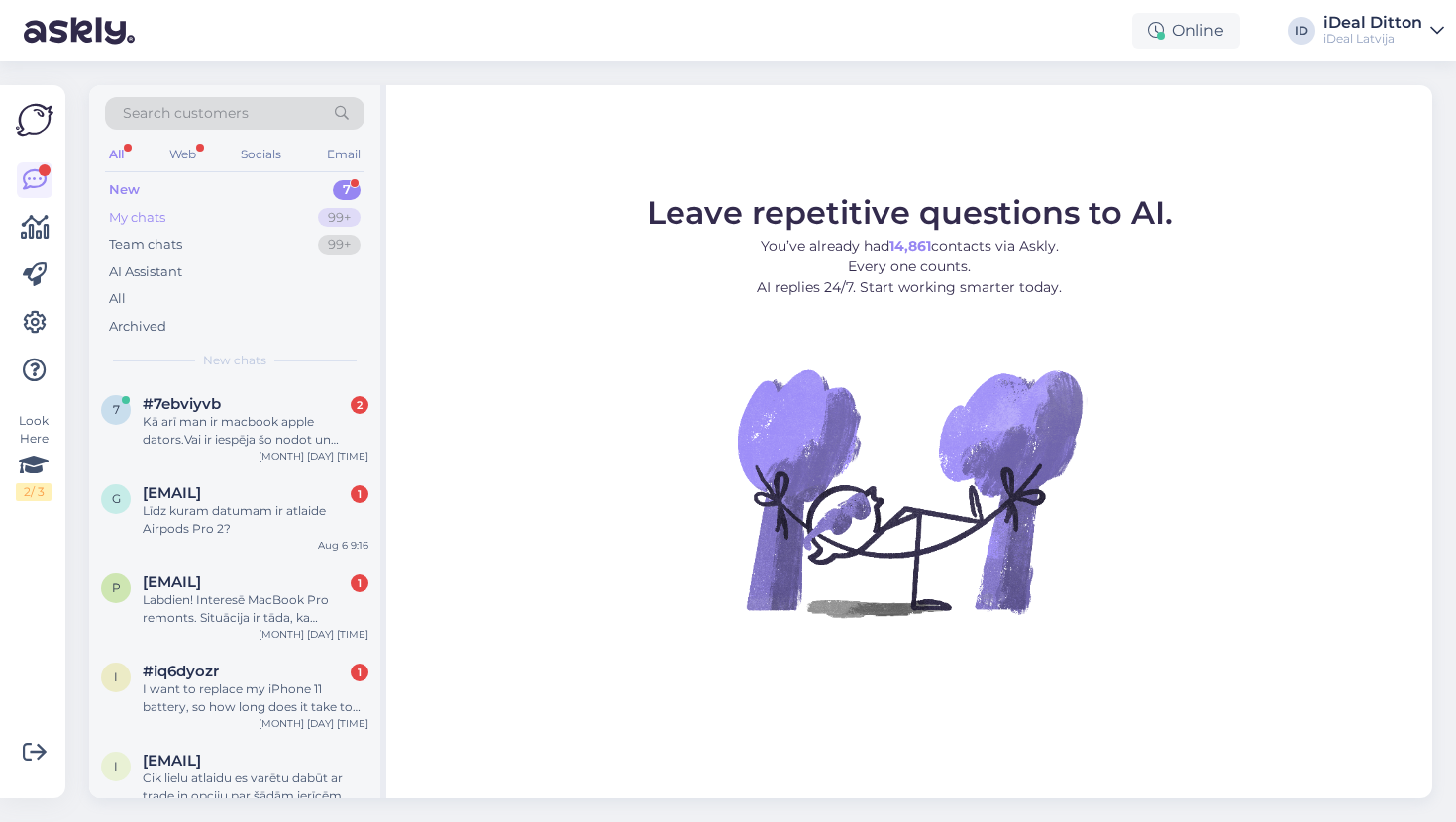 click on "My chats" at bounding box center (137, 218) 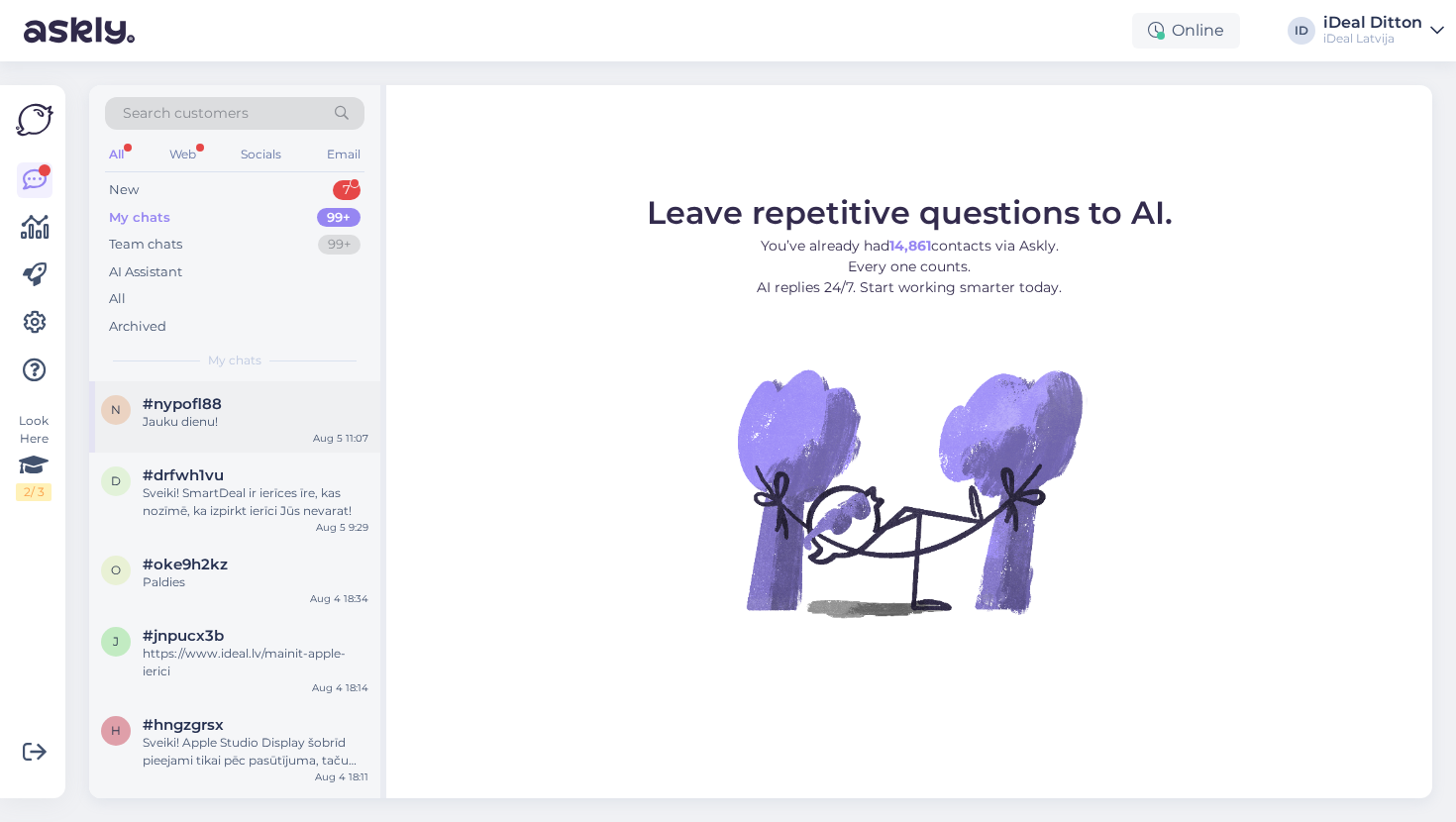 click on "Jauku dienu!" at bounding box center [256, 422] 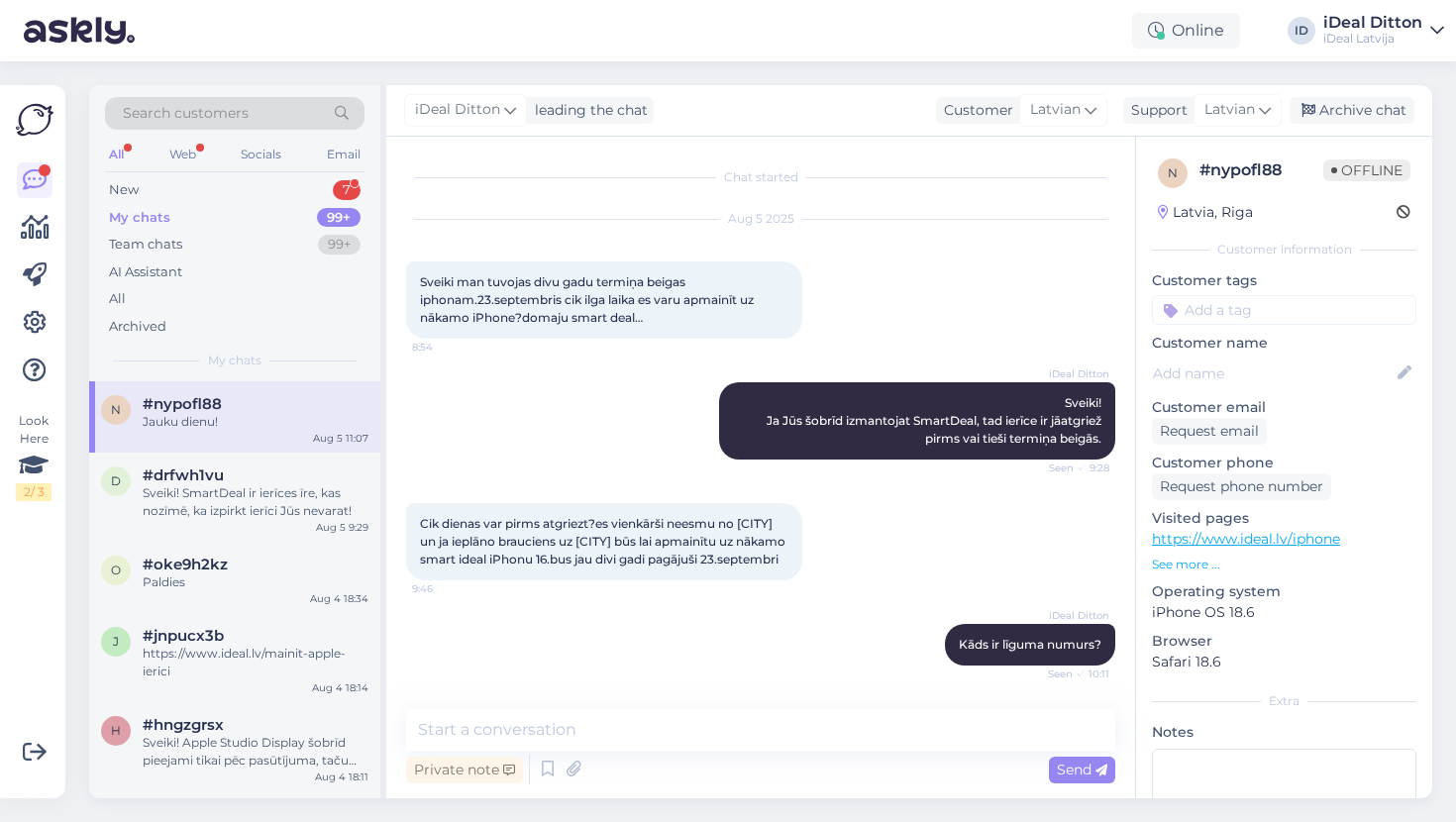 scroll, scrollTop: 828, scrollLeft: 0, axis: vertical 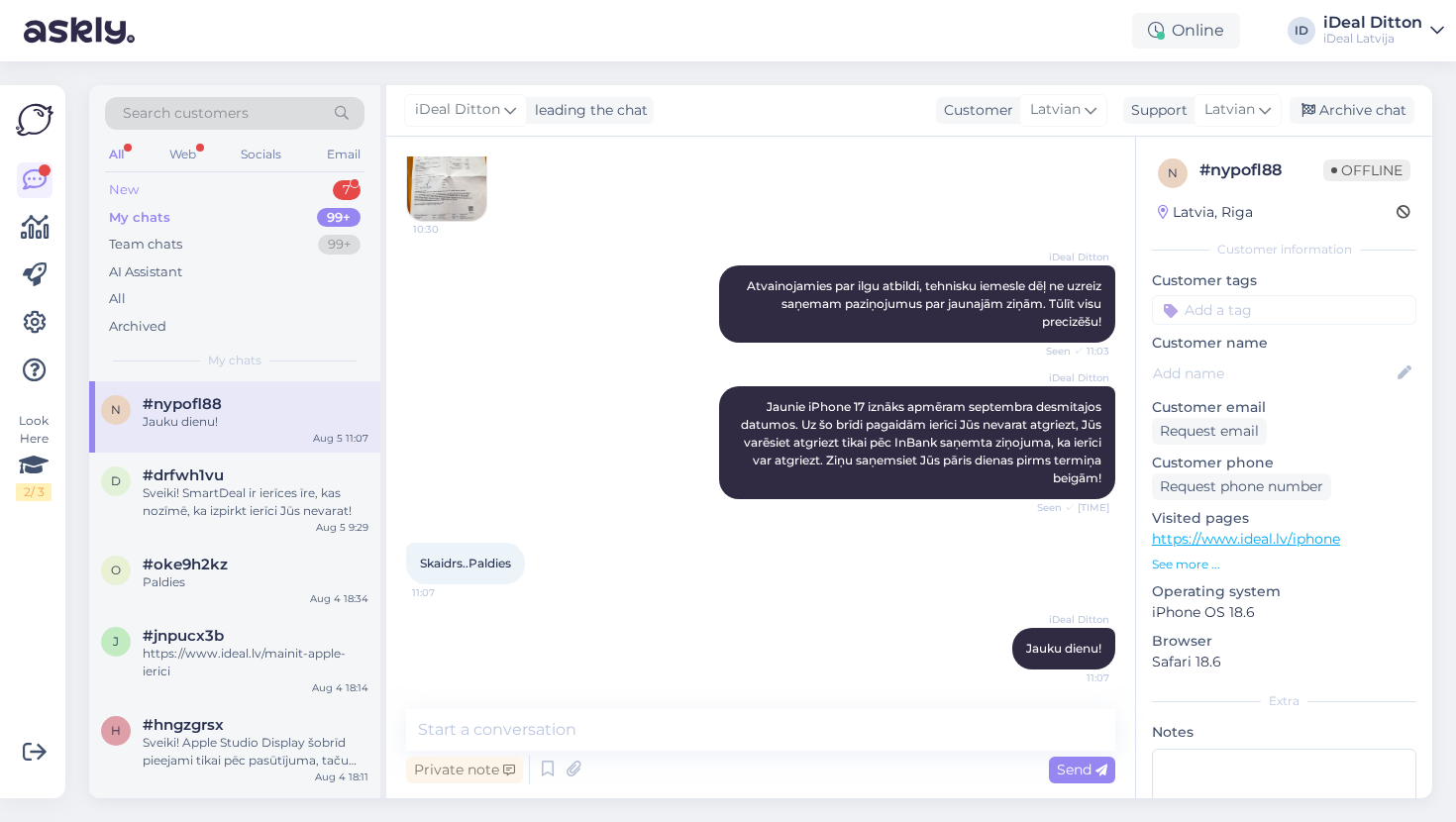 click on "New 7" at bounding box center [235, 190] 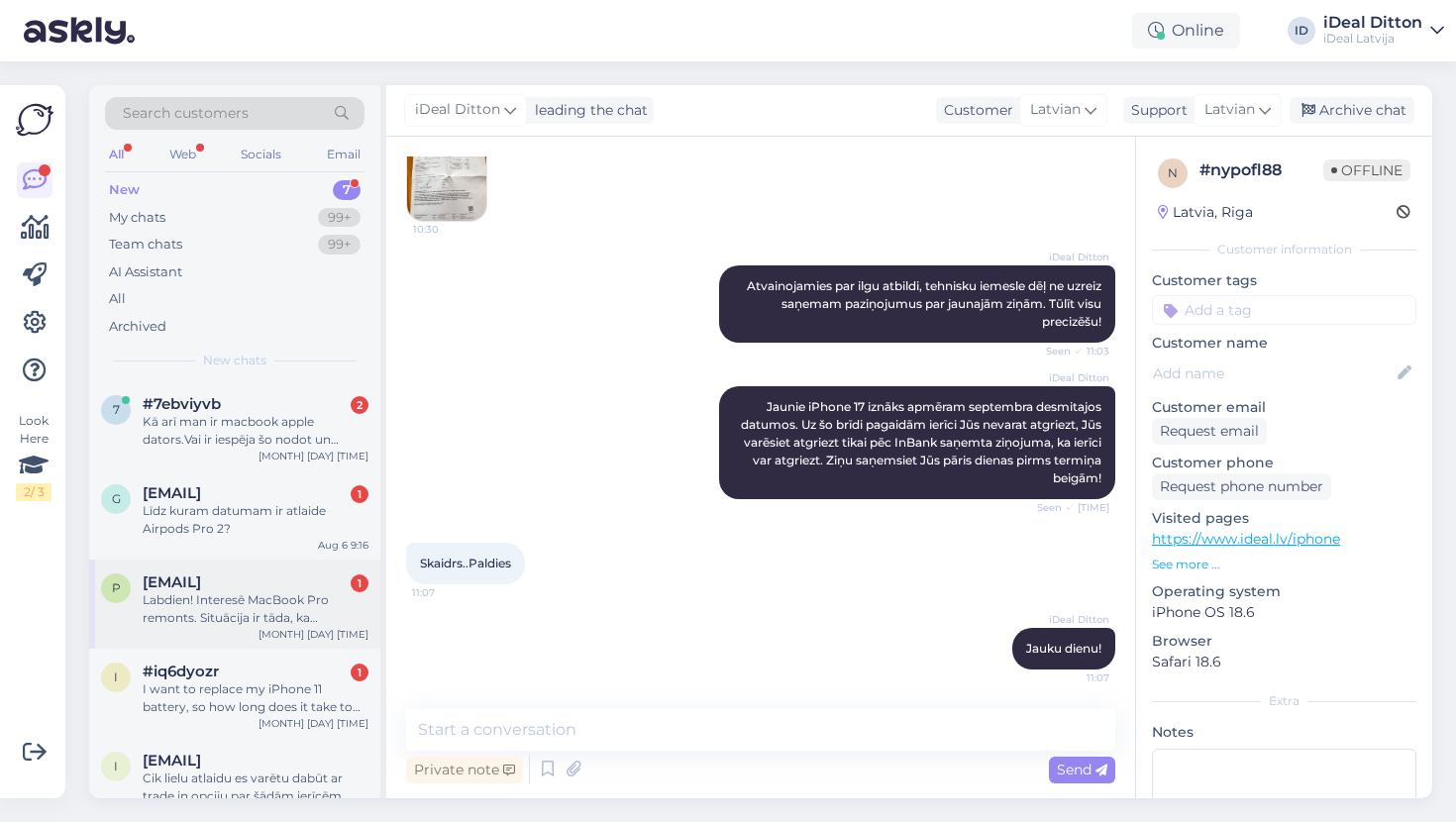 click on "Labdien!
Interesē MacBook Pro remonts. Situācija ir tāda, ka neslēdzas iekšā. Tā itkā tur vairs nebūtu operētājsistēma. Ieslēdzoties viņš piedāvā to uzlikt uz cietā diska, taču reāli to nav iespējams izdarīt. Aplūkojot Jūsu cenrādi man radās jautājums, kuras izmaksas attiecināmas uz šo gadījumu. Vai tā ir iOS diagnostika vai MacBook diagnostika? 29€ vai 19€, kādas varētu būt vēl papildus izmaksas šādai situācijai?" at bounding box center (256, 609) 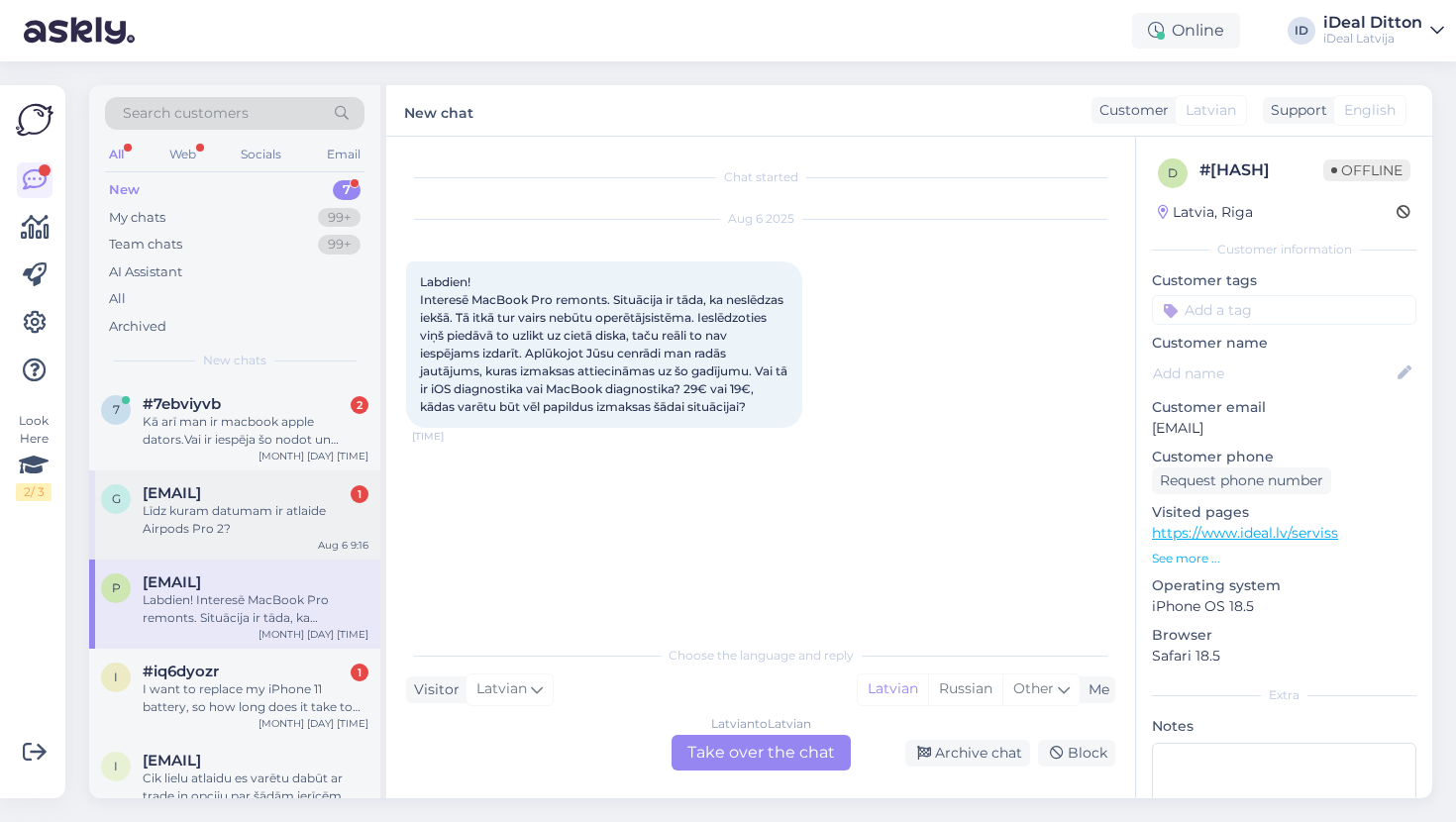 click on "Līdz kuram datumam ir atlaide Airpods Pro 2?" at bounding box center [256, 520] 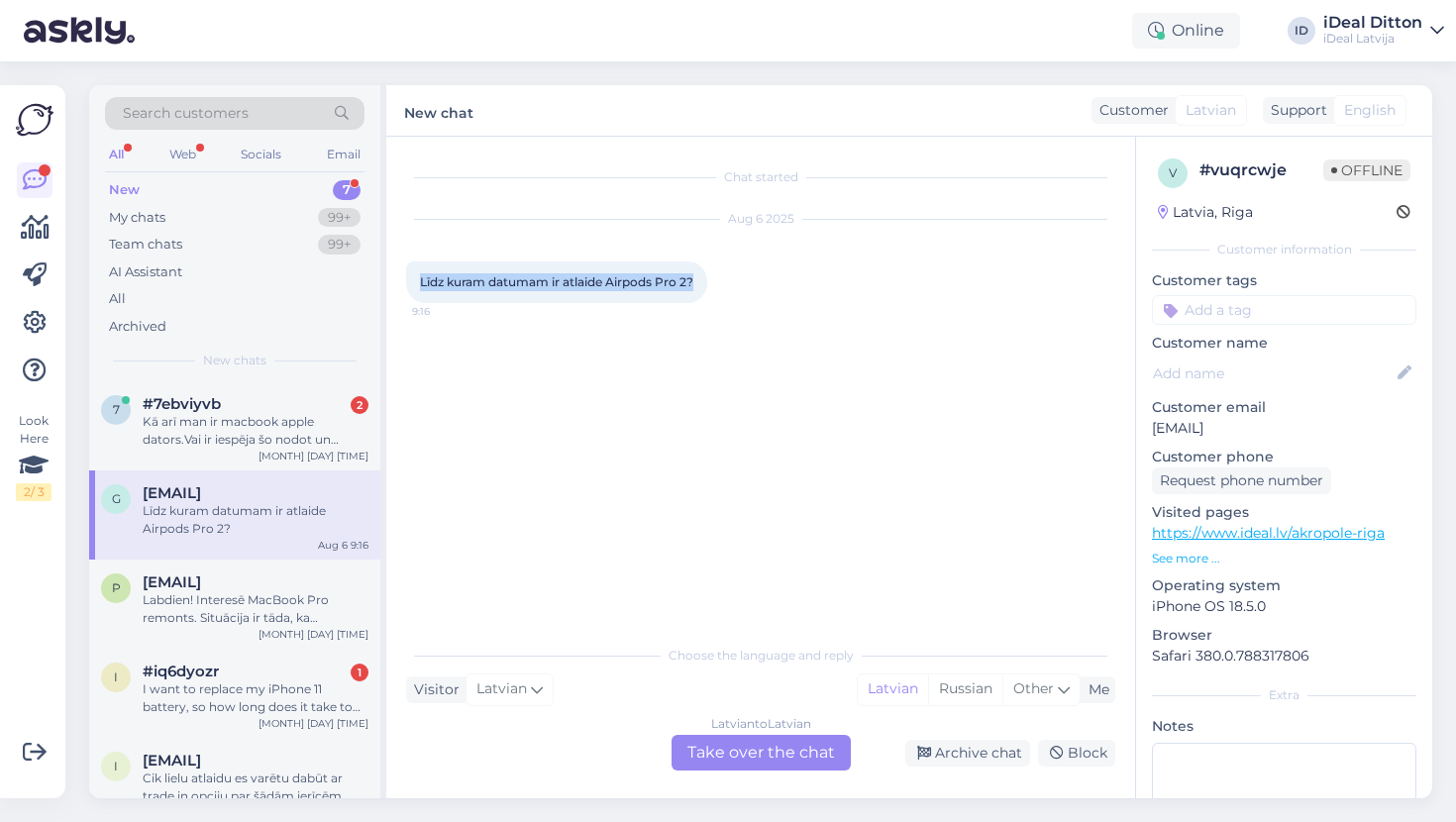 drag, startPoint x: 421, startPoint y: 280, endPoint x: 702, endPoint y: 283, distance: 281.01601 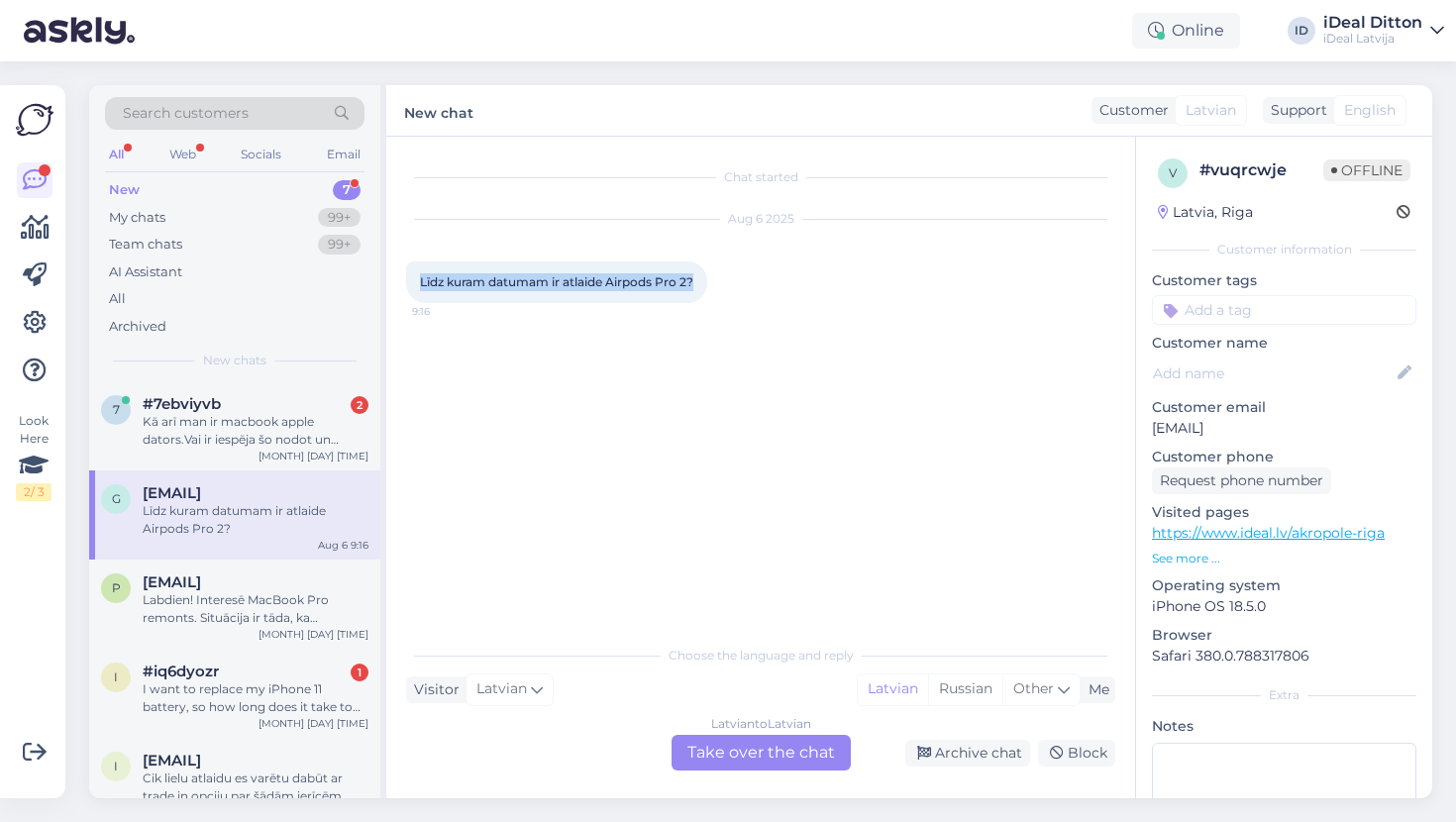 click on "Līdz kuram datumam ir atlaide Airpods Pro 2? [TIME]" at bounding box center [557, 282] 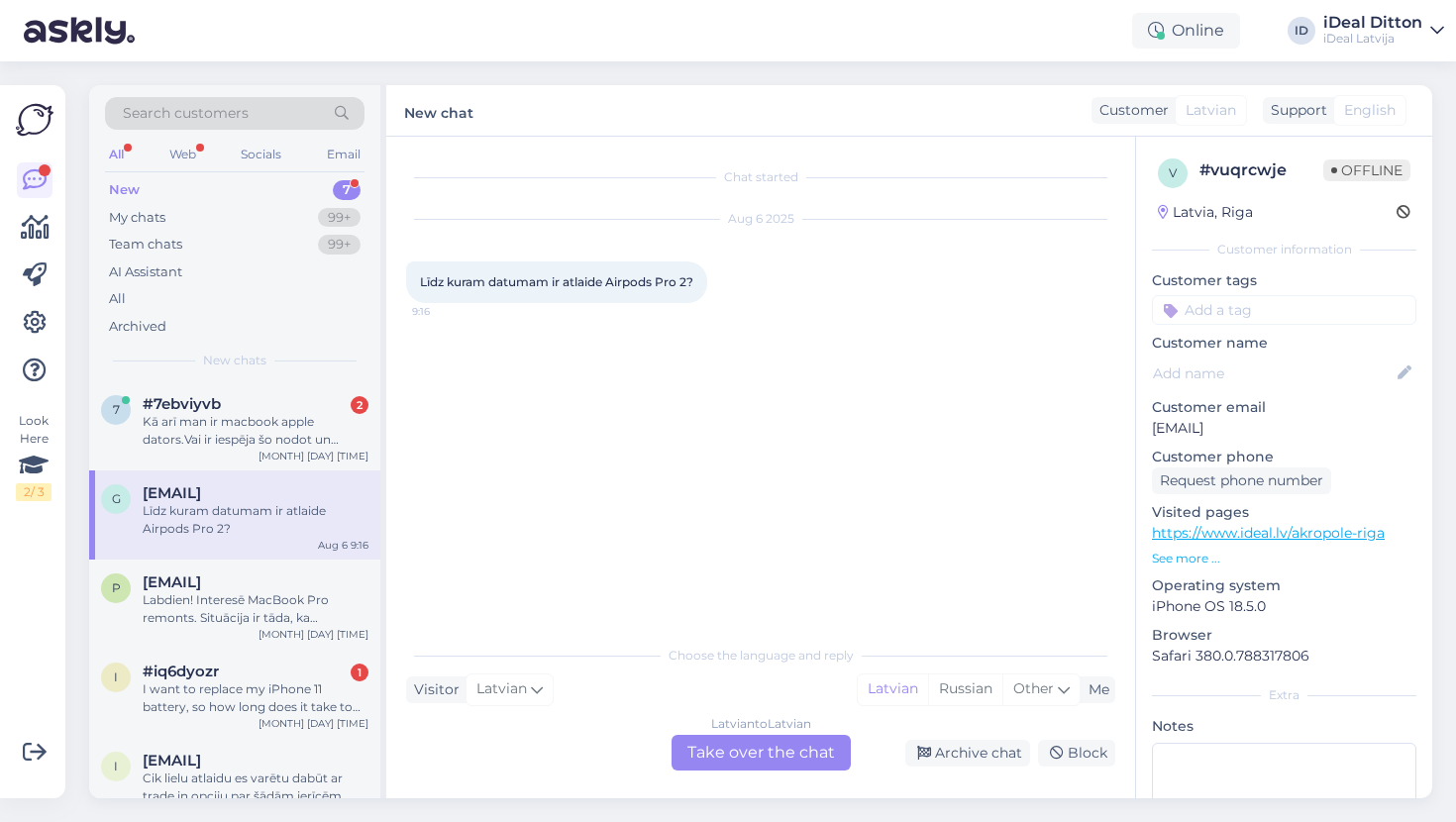 click on "Latvian  to  Latvian Take over the chat" at bounding box center [761, 753] 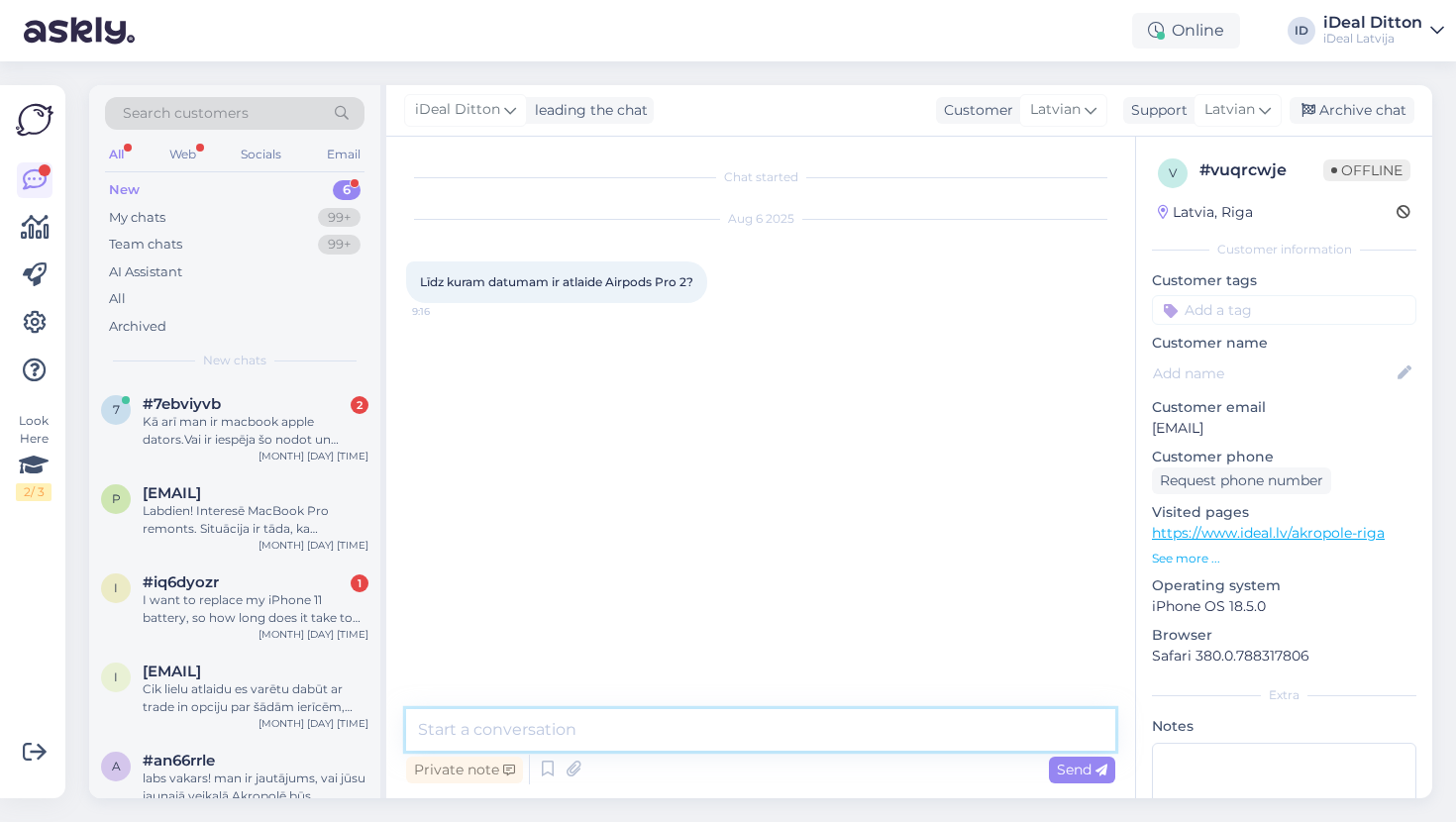 click at bounding box center (761, 730) 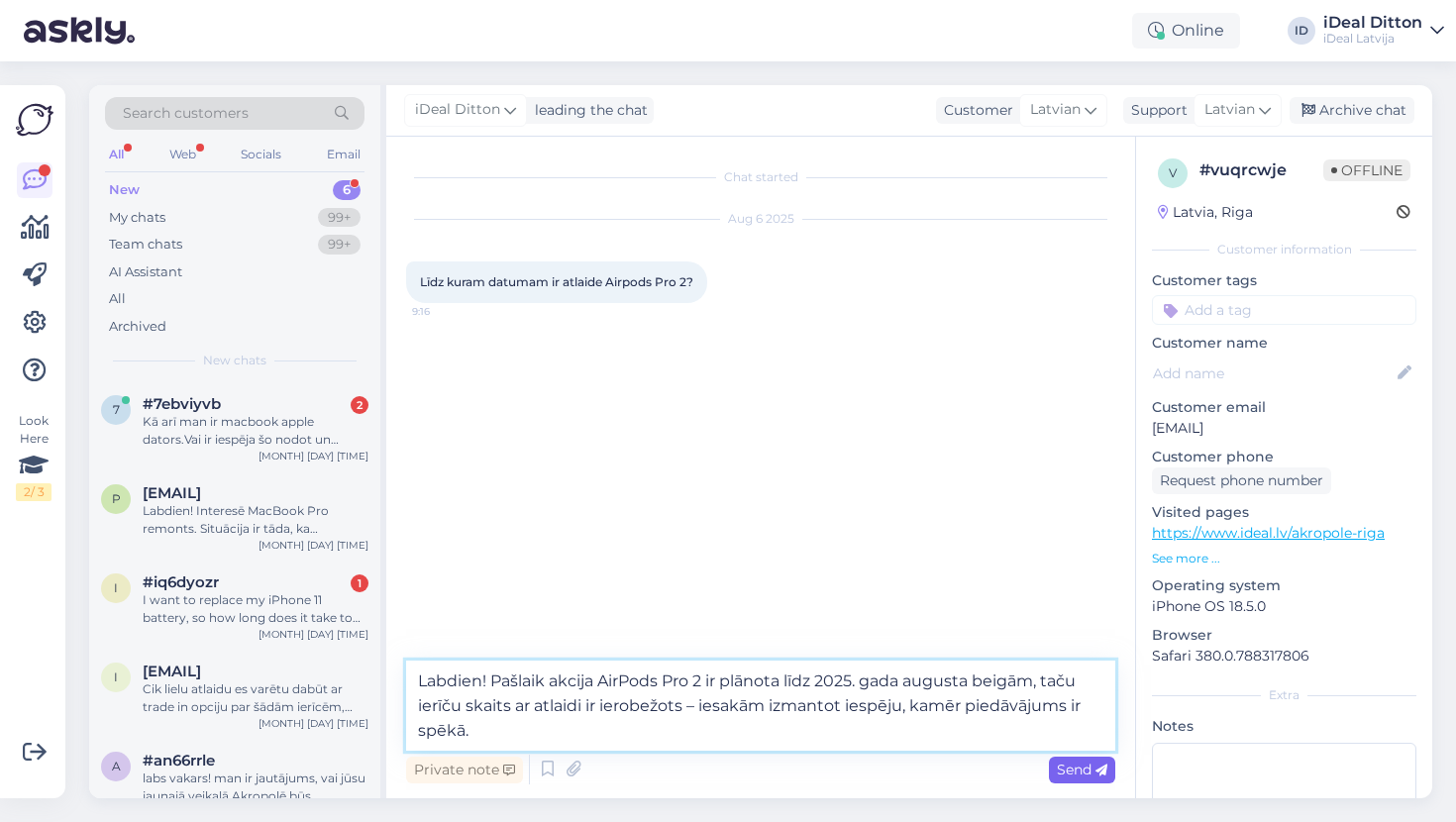 type on "Labdien! Pašlaik akcija AirPods Pro 2 ir plānota līdz 2025. gada augusta beigām, taču ierīču skaits ar atlaidi ir ierobežots – iesakām izmantot iespēju, kamēr piedāvājums ir spēkā." 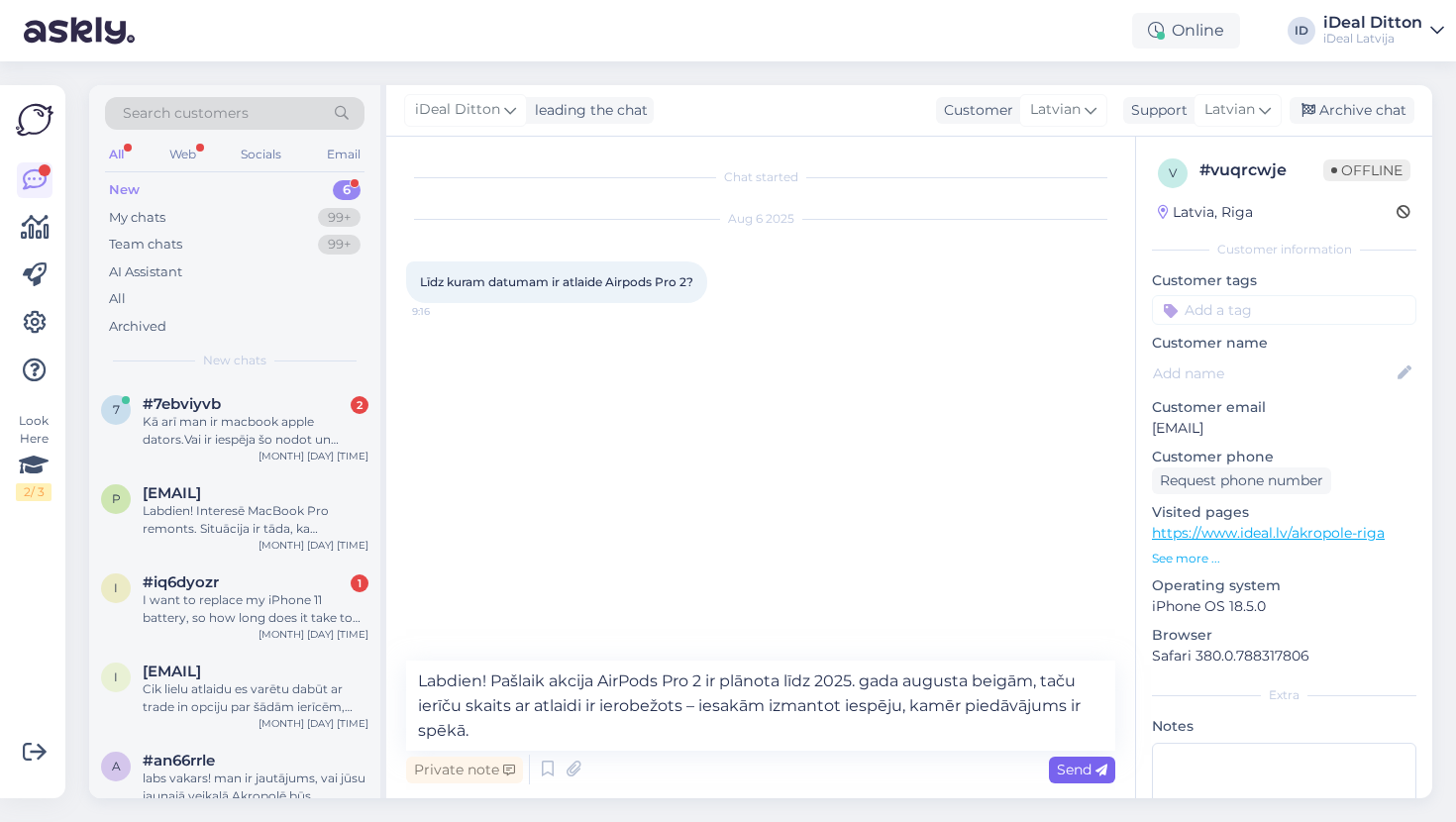 click on "Send" at bounding box center [1082, 770] 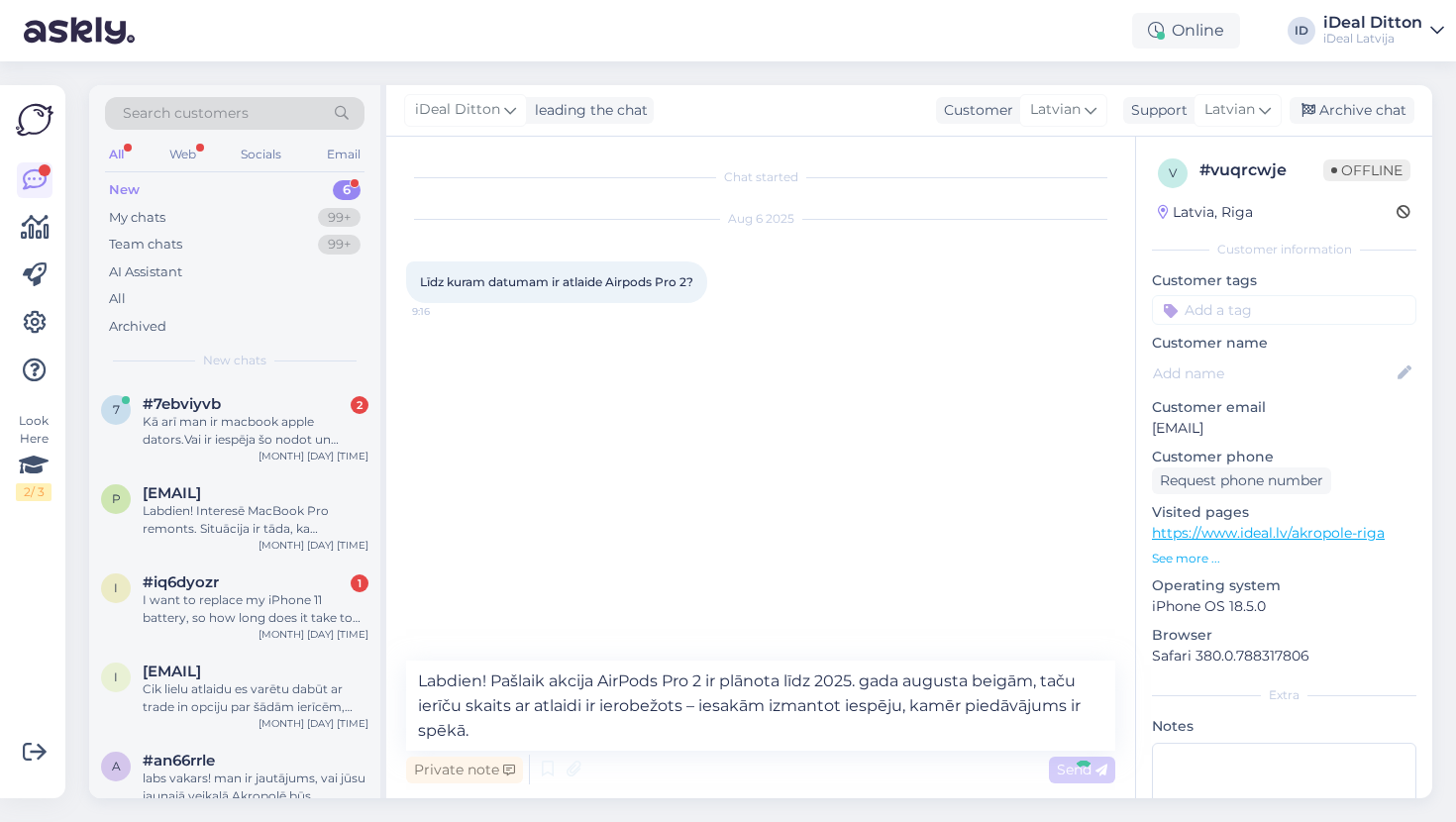 type 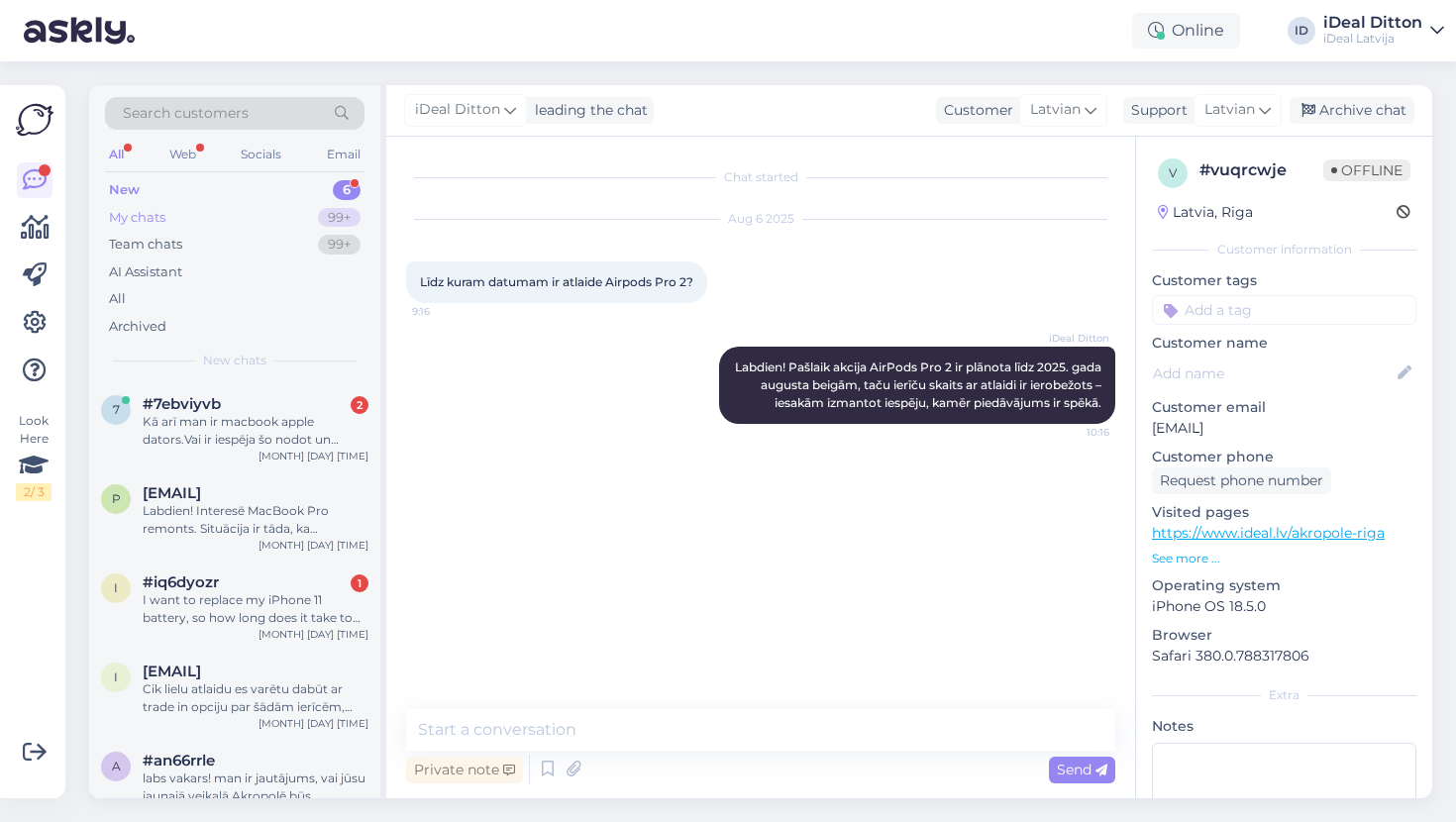 click on "My chats 99+" at bounding box center [235, 218] 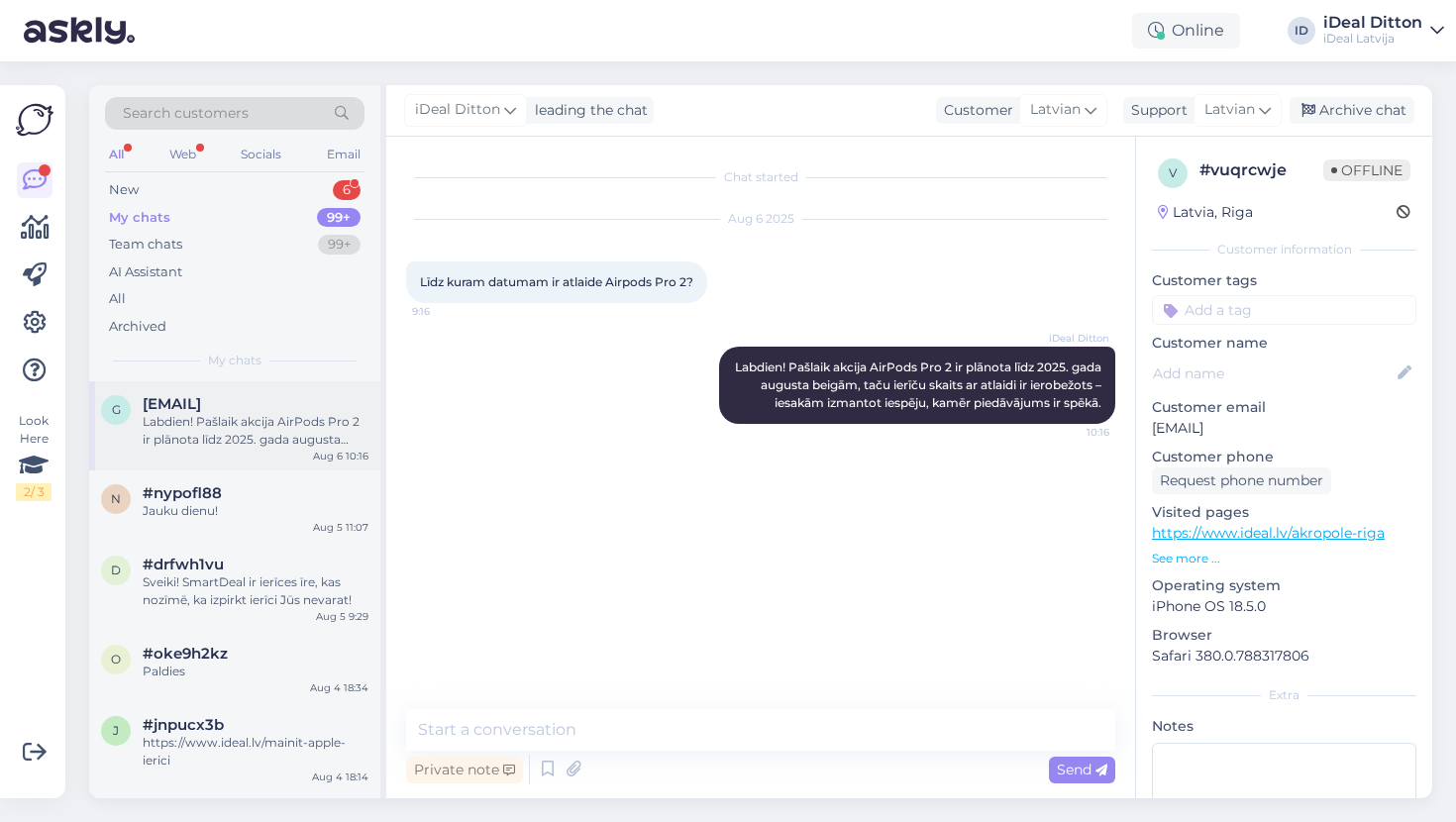 click on "Labdien! Pašlaik akcija AirPods Pro 2 ir plānota līdz 2025. gada augusta beigām, taču ierīču skaits ar atlaidi ir ierobežots – iesakām izmantot iespēju, kamēr piedāvājums ir spēkā." at bounding box center [256, 431] 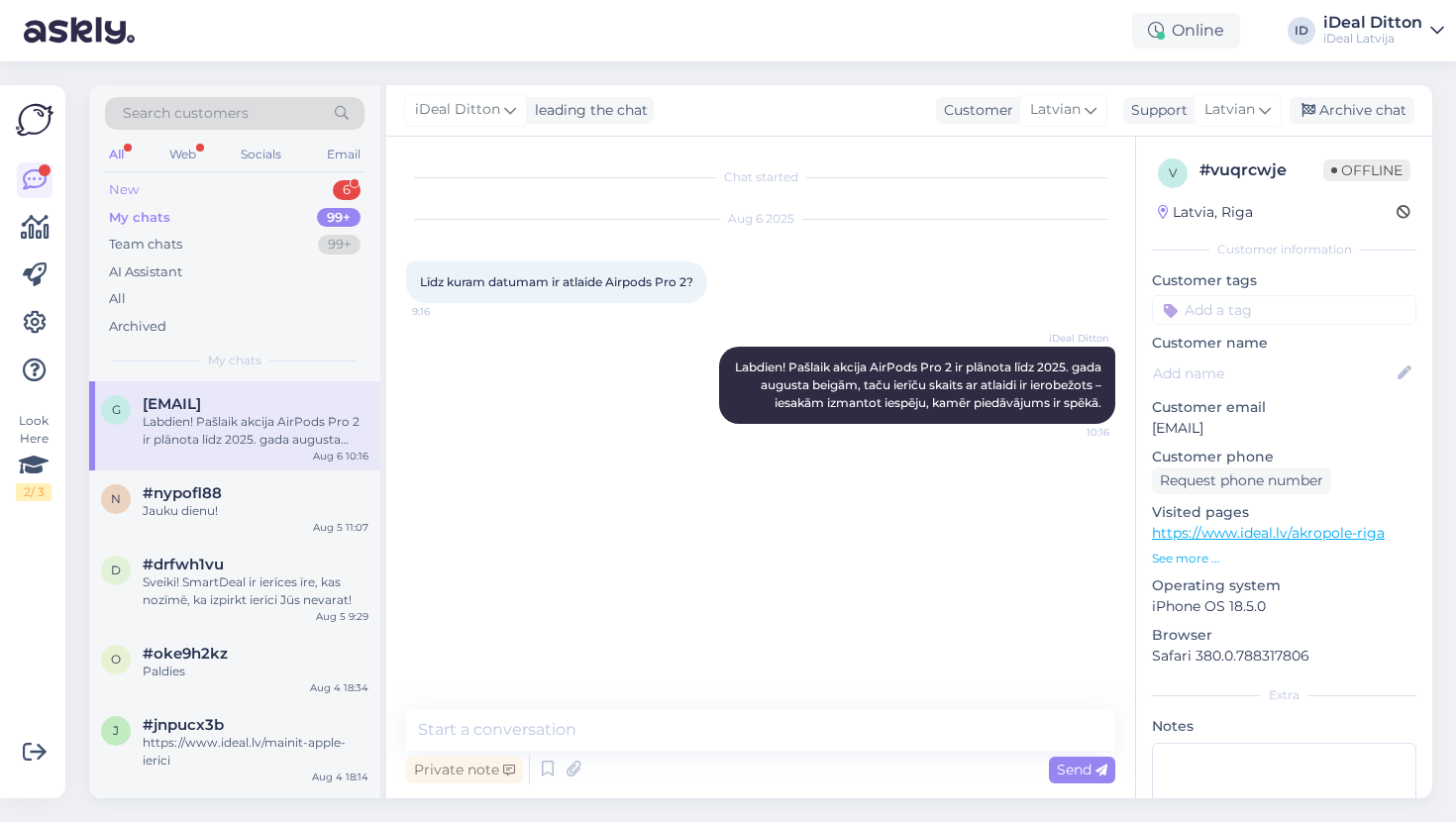 click on "New 6" at bounding box center [235, 190] 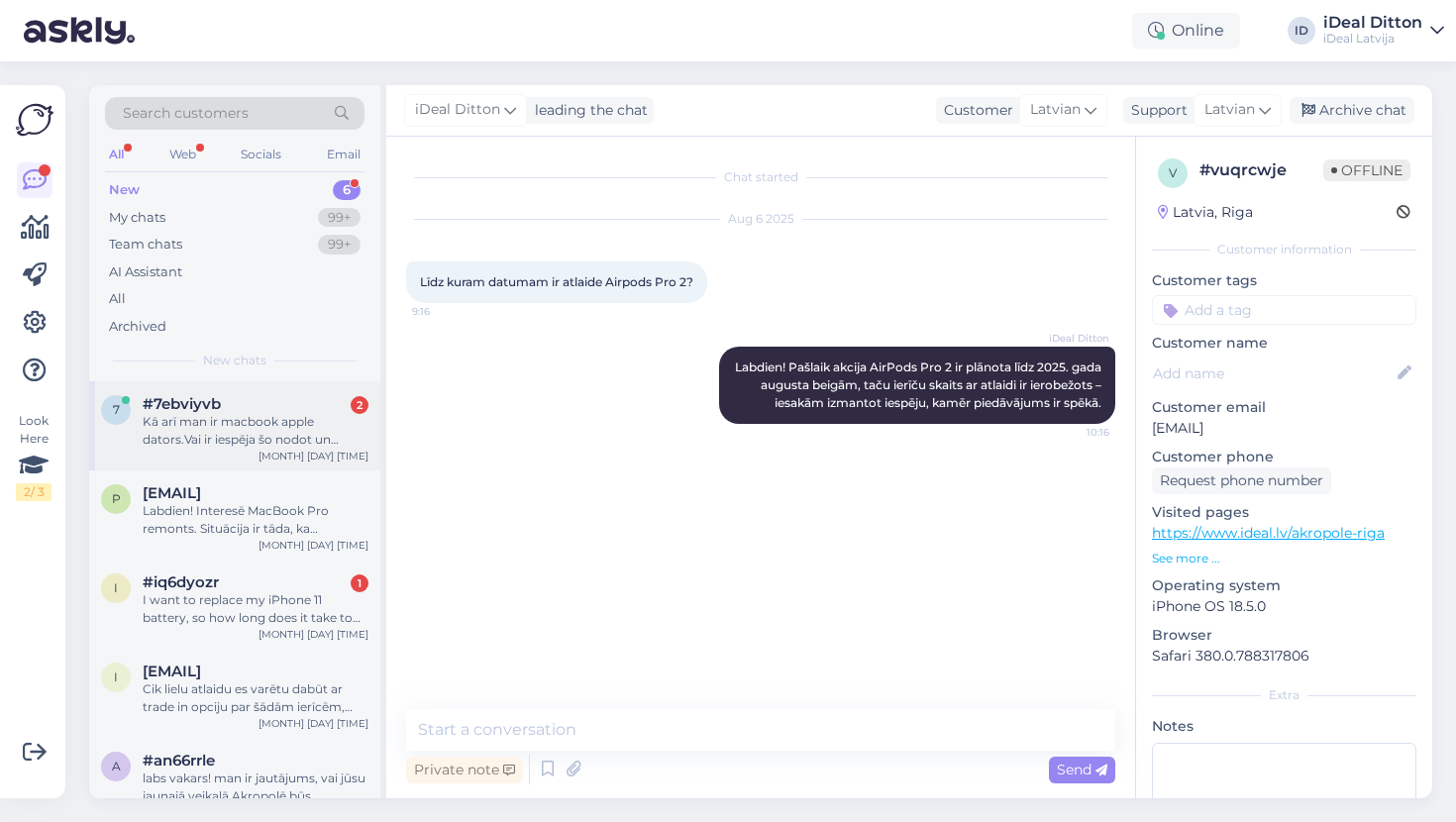 click on "Kā arī man ir macbook apple dators.Vai ir iespēja šo nodot un saņemt atlaidi pērkot jaunu macbook apple?" at bounding box center (256, 431) 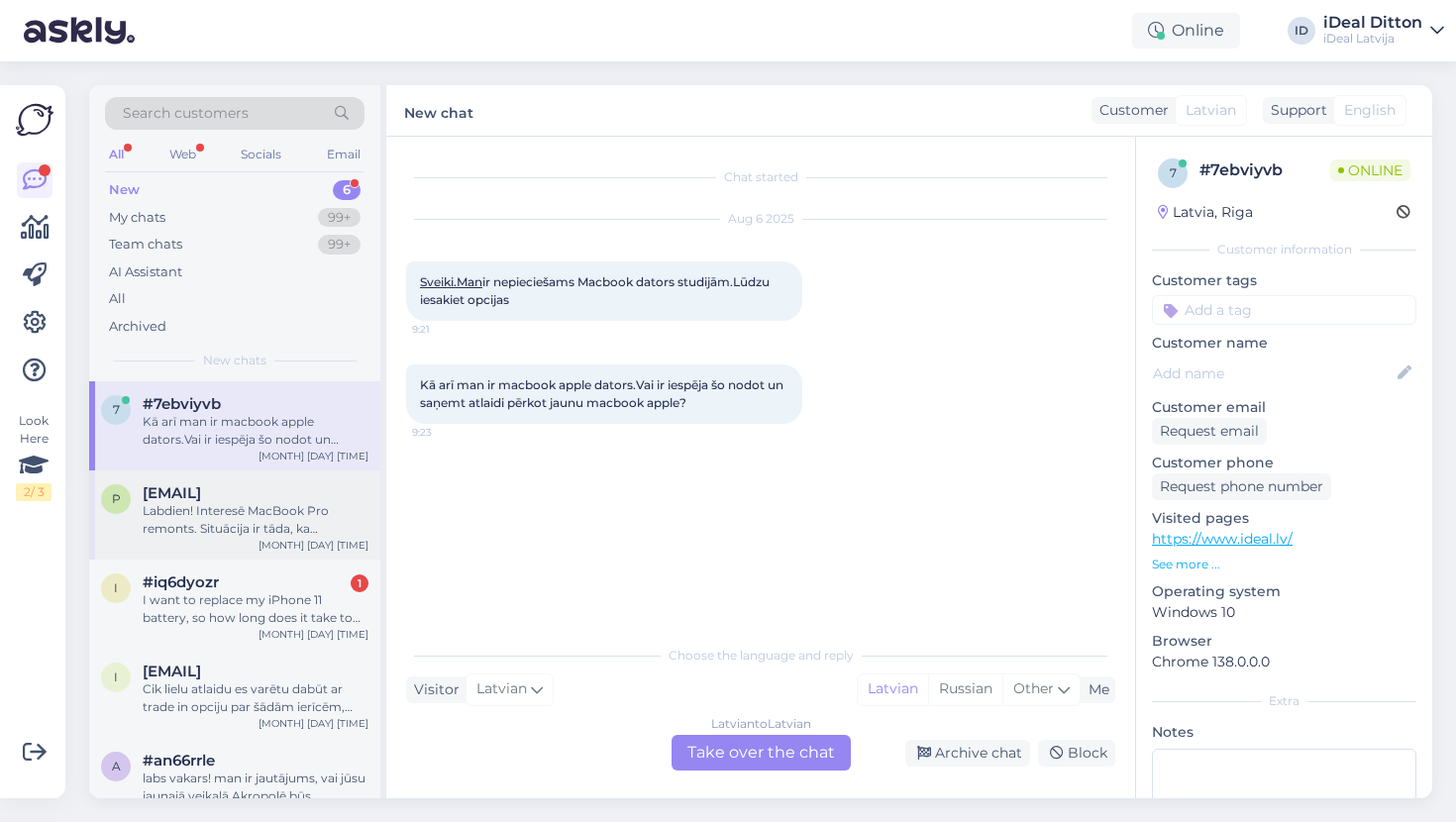 click on "Labdien!
Interesē MacBook Pro remonts. Situācija ir tāda, ka neslēdzas iekšā. Tā itkā tur vairs nebūtu operētājsistēma. Ieslēdzoties viņš piedāvā to uzlikt uz cietā diska, taču reāli to nav iespējams izdarīt. Aplūkojot Jūsu cenrādi man radās jautājums, kuras izmaksas attiecināmas uz šo gadījumu. Vai tā ir iOS diagnostika vai MacBook diagnostika? 29€ vai 19€, kādas varētu būt vēl papildus izmaksas šādai situācijai?" at bounding box center (256, 520) 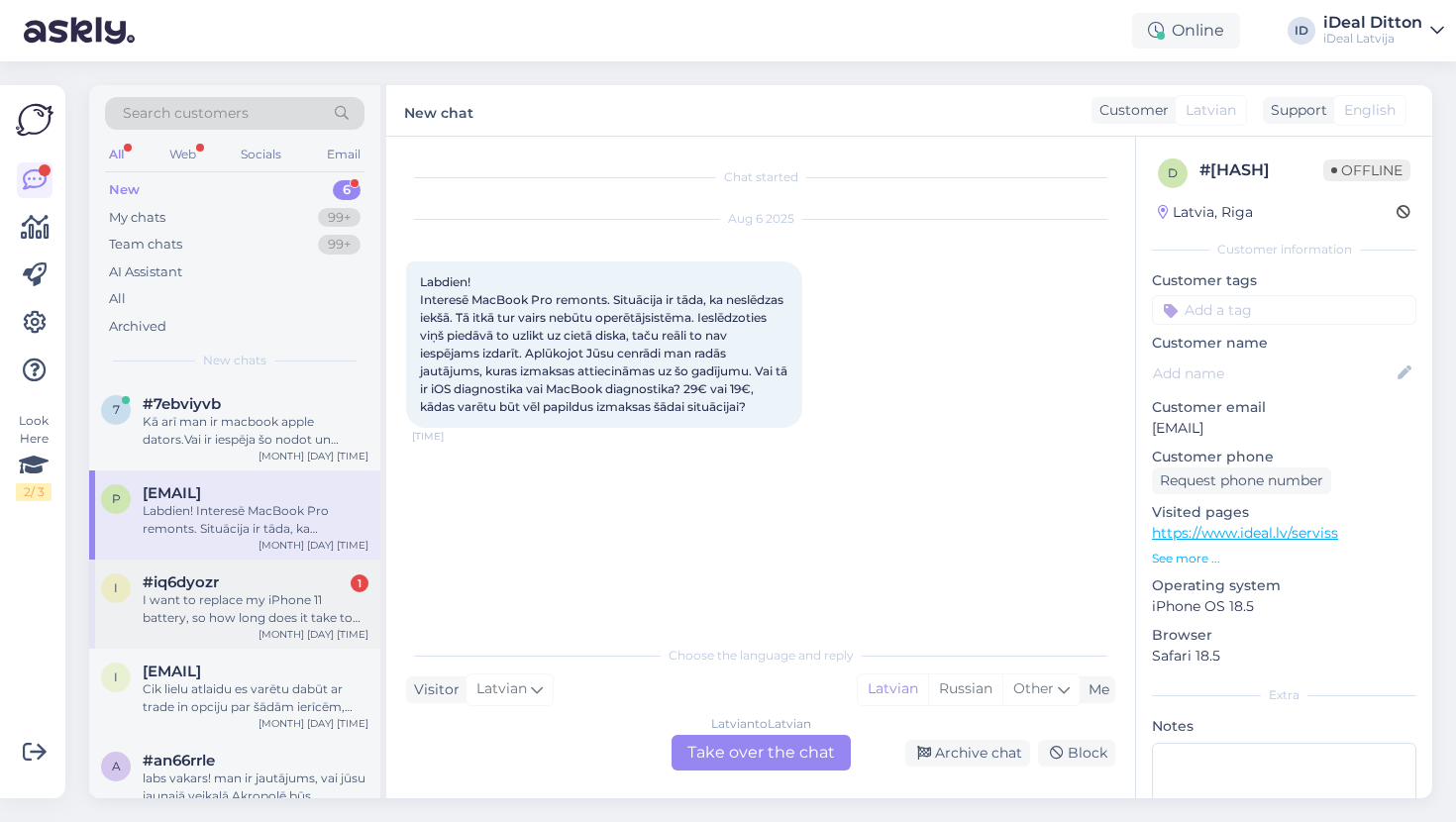 click on "I want to replace my iPhone 11 battery, so how long does it take to do, and how about the warrant period and you guys are apple premium partners right, I mean you are replacing the original battery right ?" at bounding box center (256, 609) 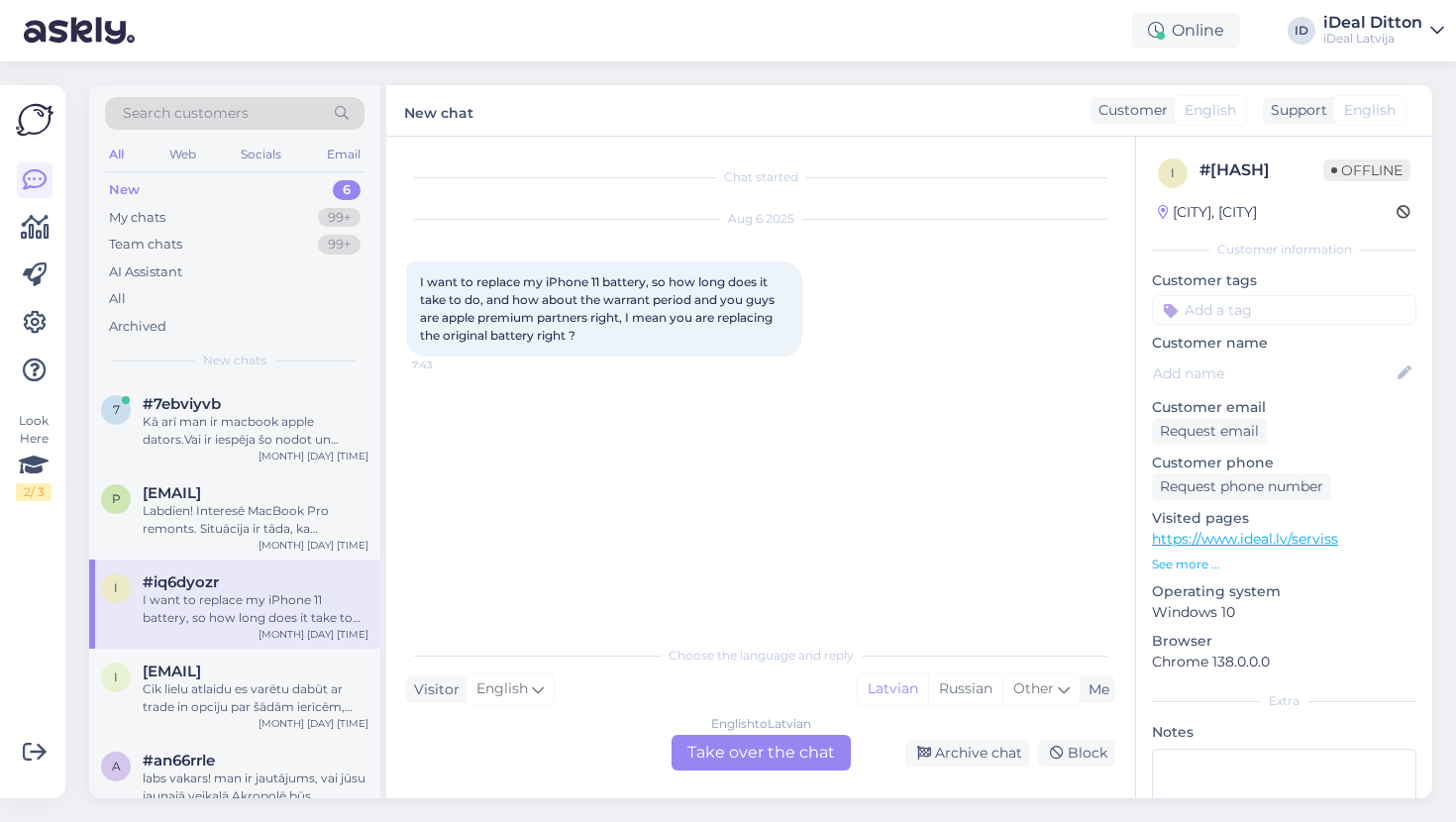 drag, startPoint x: 416, startPoint y: 281, endPoint x: 613, endPoint y: 339, distance: 205.36 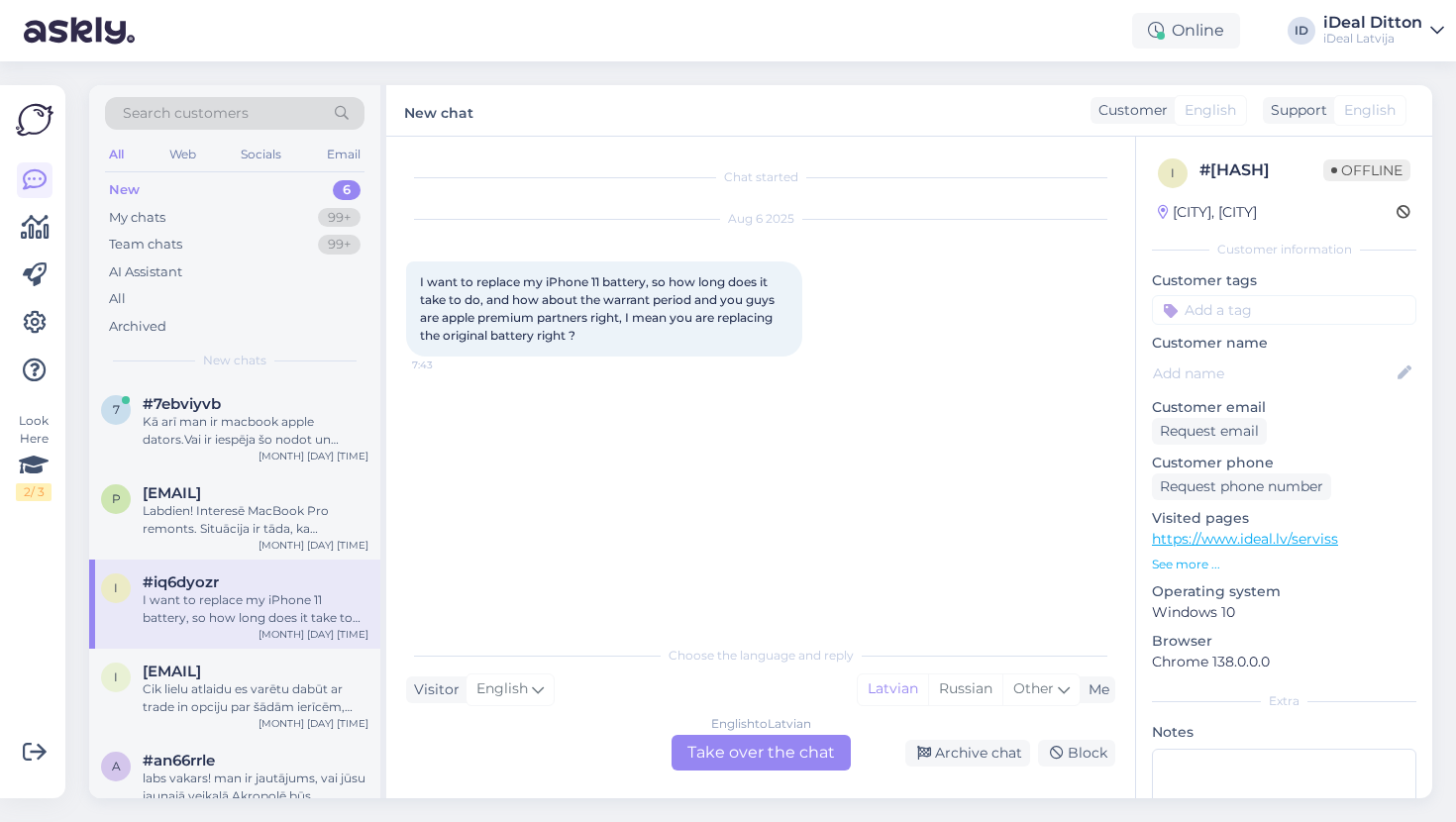 click on "I want to replace my iPhone 11 battery, so how long does it take to do, and how about the warrant period and you guys are apple premium partners right, I mean you are replacing the original battery right ? [TIME]" at bounding box center (604, 309) 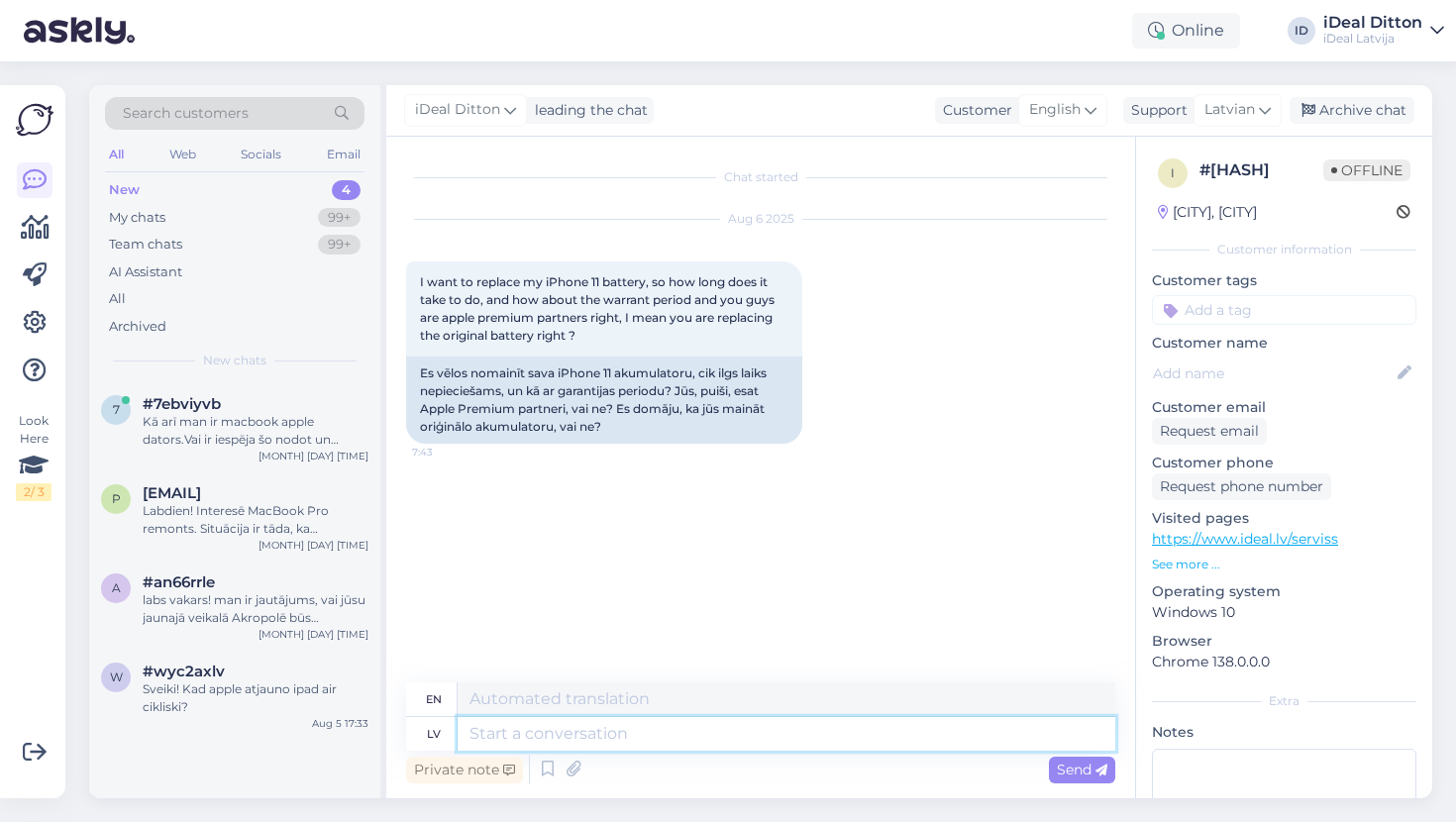 click at bounding box center [786, 734] 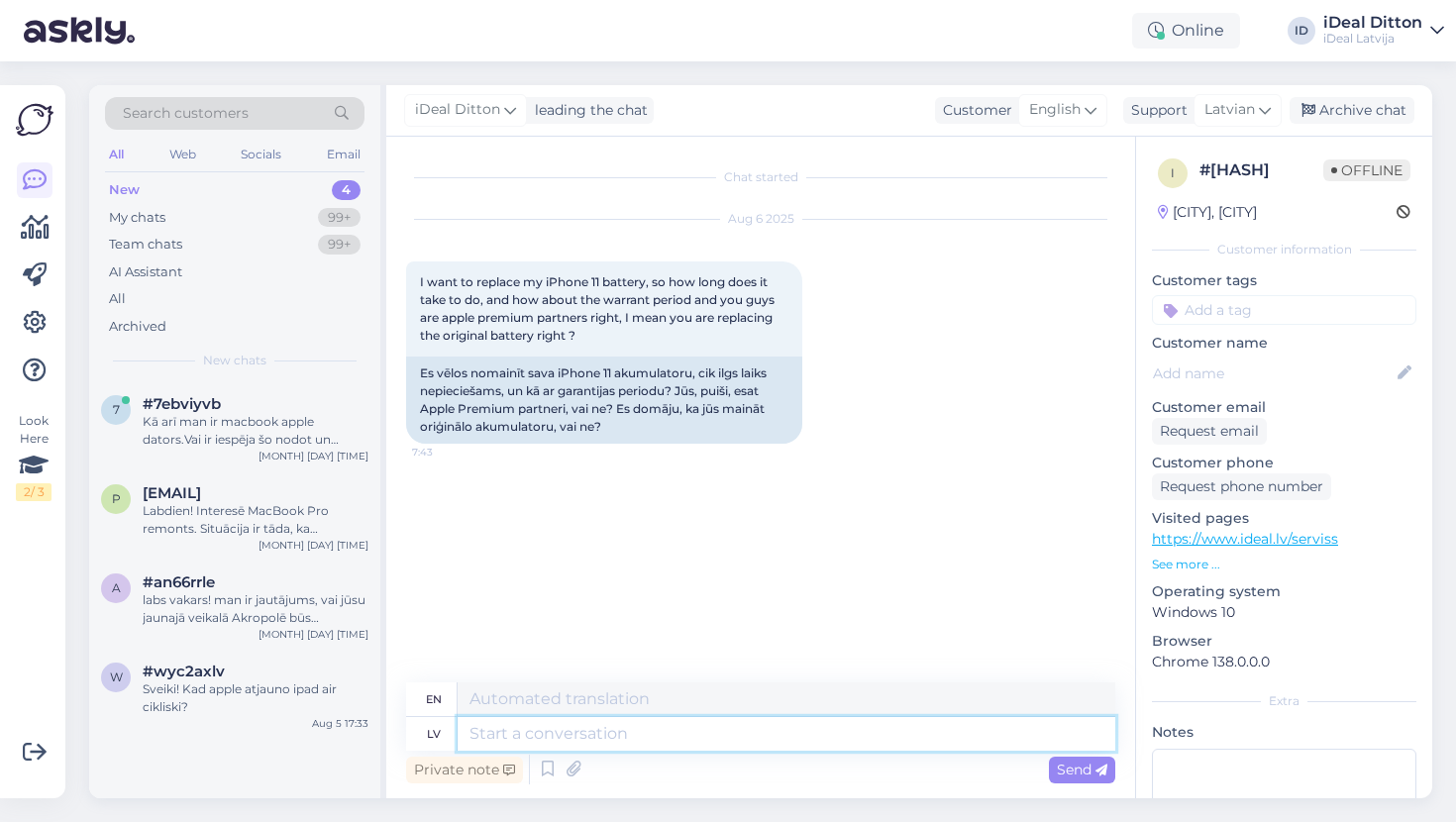 paste on "Jā, mēs esam oficiālie Apple pārstāvji, tāpēc ierīču remonts ir pilnībā sertificēts. Akumulatora nomaiņa maksā 89 eiro. Jaunajam akumulatoram tiek piešķirta 3 mēnešu garantija.
Par izpildes laiku – tas ir atkarīgs no tā, kur plānojat nodot ierīci: [CITY] vai [CITY]. Iepriekš vienojoties par datumu un laiku servisā [CITY], akumulatora nomaiņu varam veikt maksimāli ātri Jums ērtā laikā.
Lūk, saite pierakstam:" 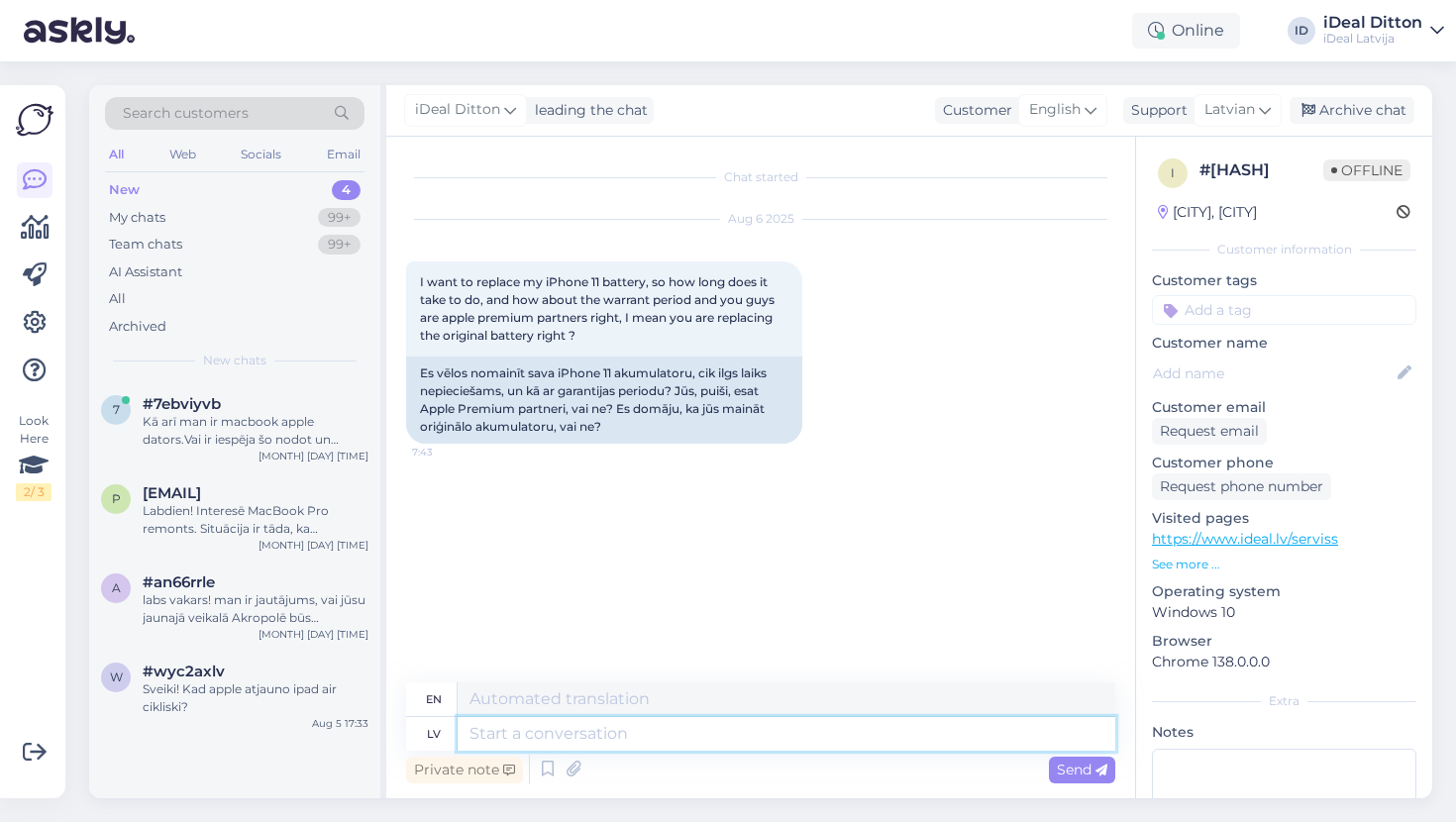 type on "Jā, mēs esam oficiālie Apple pārstāvji, tāpēc ierīču remonts ir pilnībā sertificēts. Akumulatora nomaiņa maksā 89 eiro. Jaunajam akumulatoram tiek piešķirta 3 mēnešu garantija.
Par izpildes laiku – tas ir atkarīgs no tā, kur plānojat nodot ierīci: [CITY] vai [CITY]. Iepriekš vienojoties par datumu un laiku servisā [CITY], akumulatora nomaiņu varam veikt maksimāli ātri Jums ērtā laikā.
Lūk, saite pierakstam:" 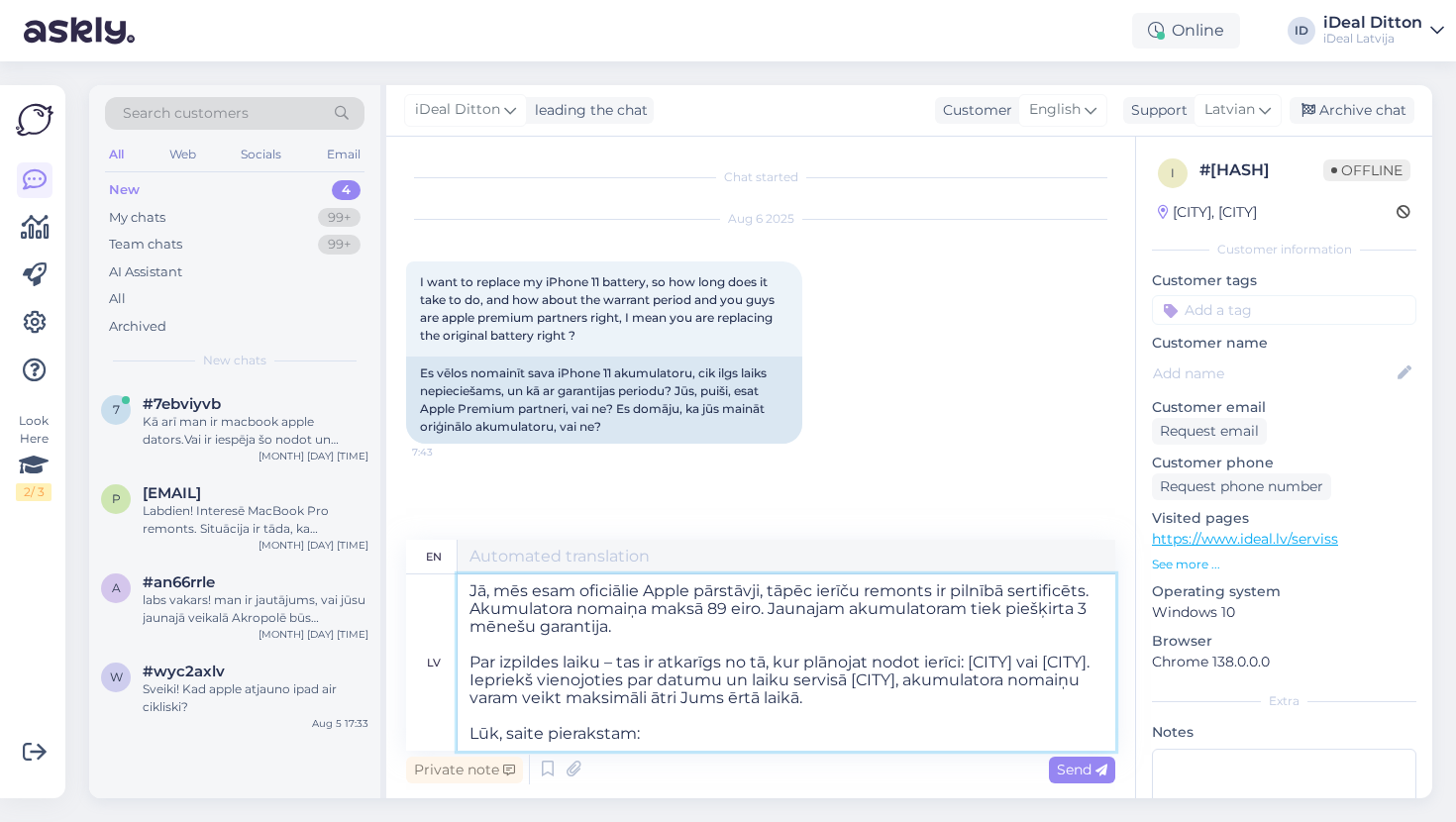type on "Yes, we are official Apple representatives, so the repair of devices is fully certified. Battery replacement costs 89 euros. The new battery is given a 3-month warranty.
About the execution time – it depends on where you plan to hand over the device: in [CITY] or [CITY]. By agreeing in advance on the date and time at the service in [CITY], we can replace the battery as quickly as possible at a time convenient for you.
Here is the link to make an appointment:" 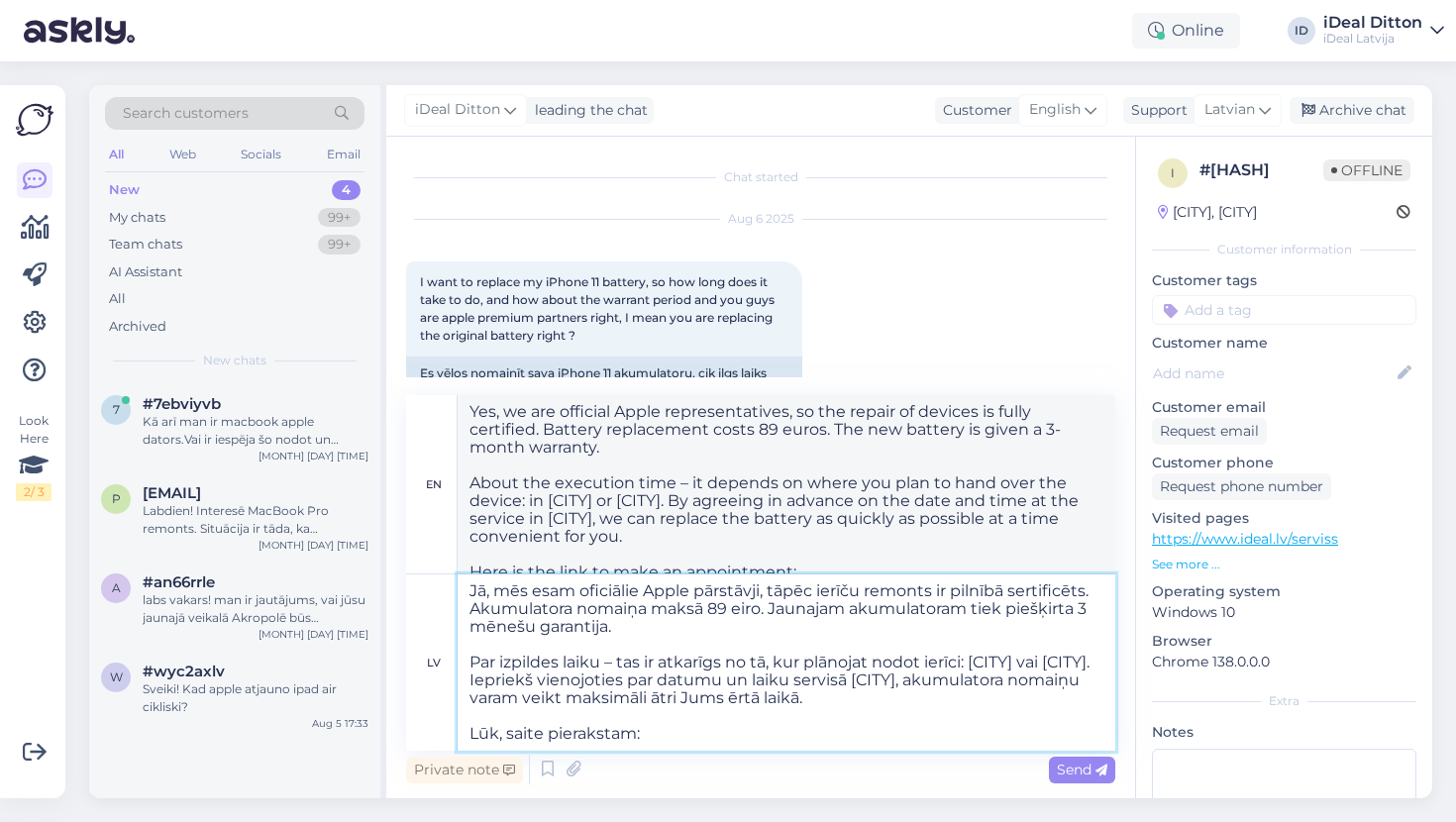click on "Jā, mēs esam oficiālie Apple pārstāvji, tāpēc ierīču remonts ir pilnībā sertificēts. Akumulatora nomaiņa maksā 89 eiro. Jaunajam akumulatoram tiek piešķirta 3 mēnešu garantija.
Par izpildes laiku – tas ir atkarīgs no tā, kur plānojat nodot ierīci: [CITY] vai [CITY]. Iepriekš vienojoties par datumu un laiku servisā [CITY], akumulatora nomaiņu varam veikt maksimāli ātri Jums ērtā laikā.
Lūk, saite pierakstam:" at bounding box center (786, 663) 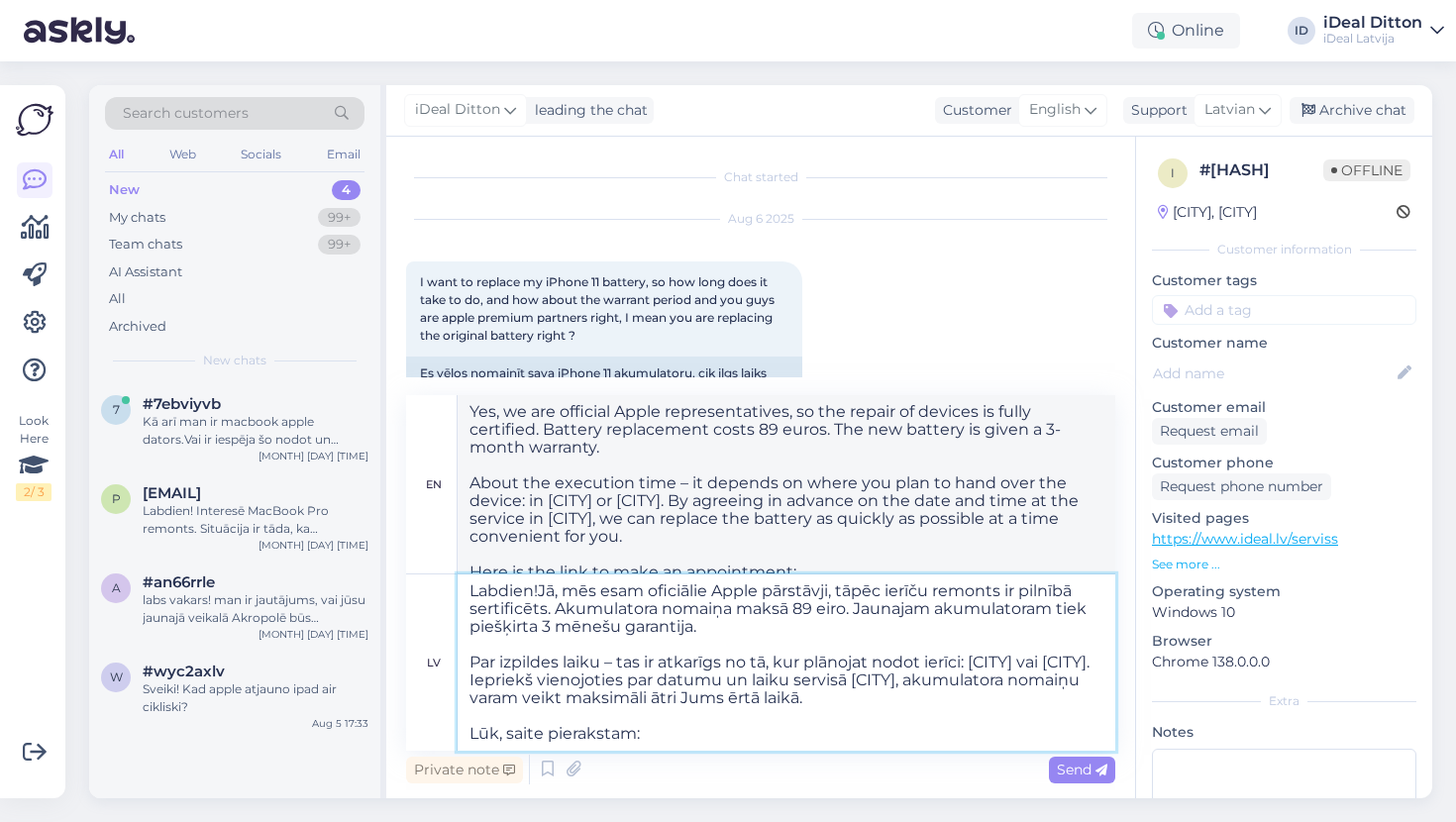type on "Labdien! Jā, mēs esam oficiālie Apple pārstāvji, tāpēc ierīču remonts ir pilnībā sertificēts. Akumulatora nomaiņa maksā 89 eiro. Jaunajam akumulatoram tiek piešķirta 3 mēnešu garantija.
Par izpildes laiku – tas ir atkarīgs no tā, kur plānojat nodot ierīci: [CITY] vai [CITY]. Iepriekš vienojoties par datumu un laiku servisā [CITY], akumulatora nomaiņu varam veikt maksimāli ātri Jums ērtā laikā.
Lūk, saite pierakstam:" 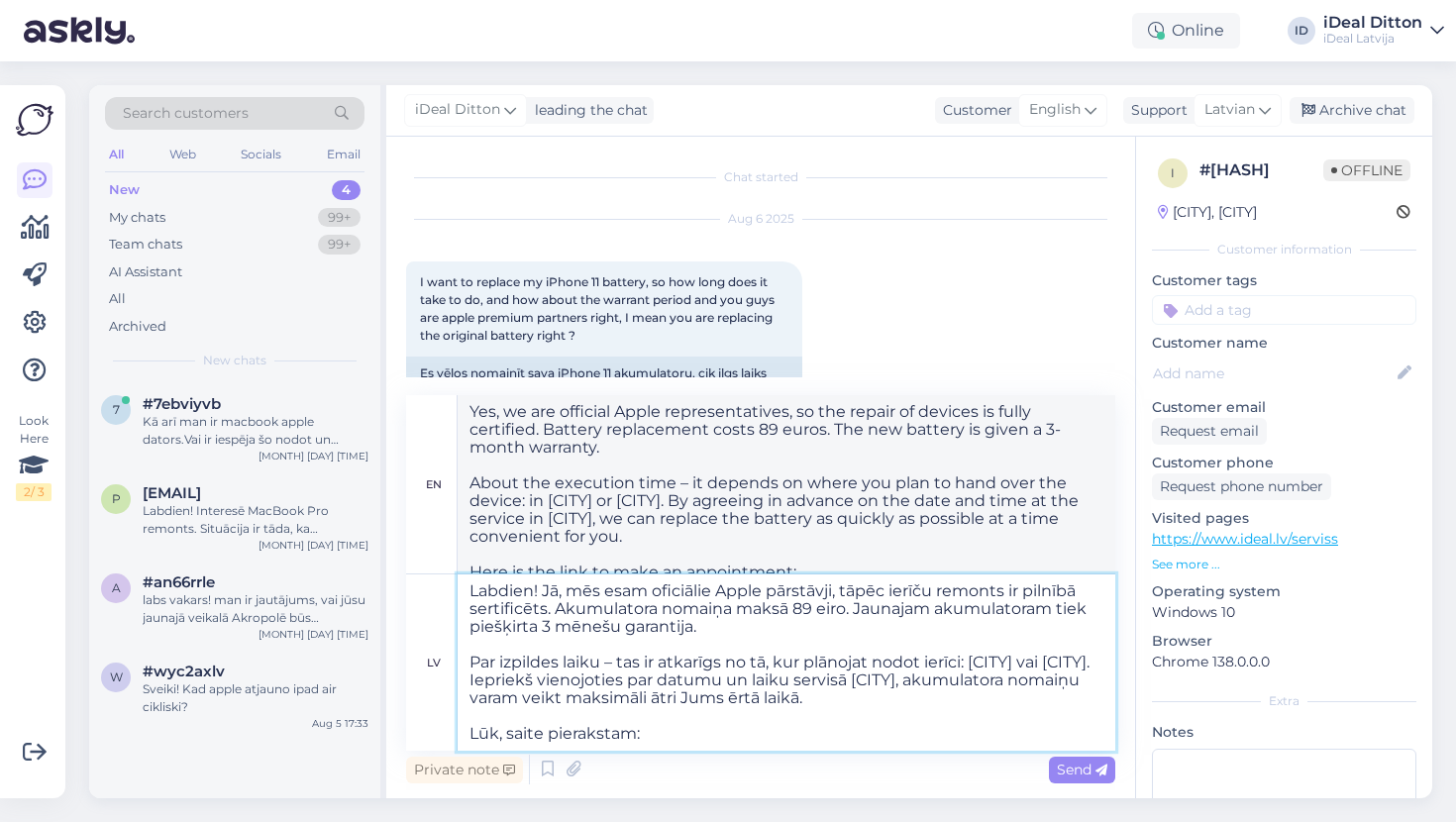 type on "Hello! Yes, we are official Apple representatives, so the repair of devices is fully certified. Battery replacement costs 89 euros. The new battery is given a 3-month warranty.
About the execution time – it depends on where you plan to hand over the device: in [CITY] or [CITY]. By agreeing in advance on the date and time at the service in [CITY], we can replace the battery as quickly as possible at a time convenient for you.
Here is the link for registration:" 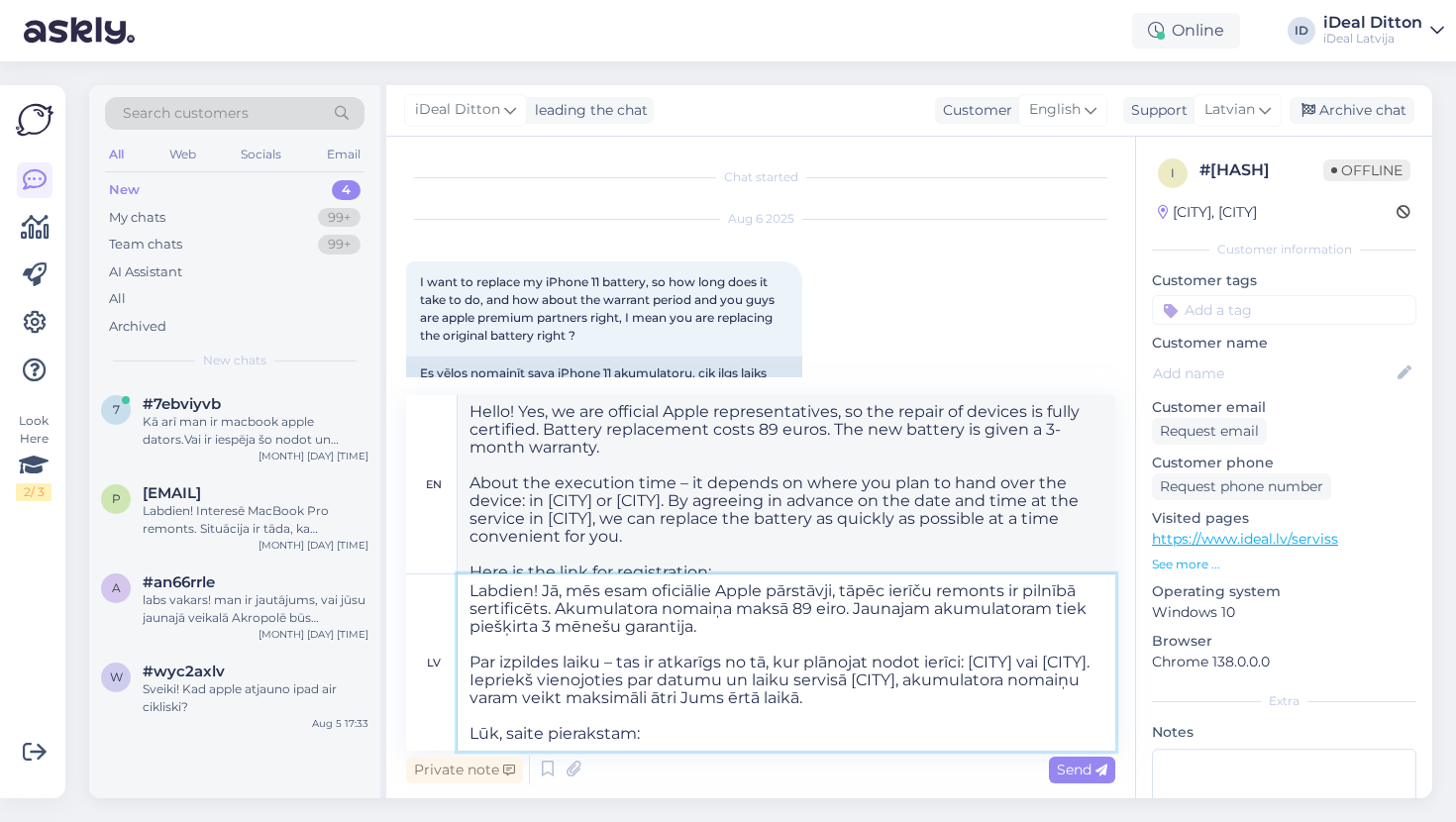 click on "Labdien! Jā, mēs esam oficiālie Apple pārstāvji, tāpēc ierīču remonts ir pilnībā sertificēts. Akumulatora nomaiņa maksā 89 eiro. Jaunajam akumulatoram tiek piešķirta 3 mēnešu garantija.
Par izpildes laiku – tas ir atkarīgs no tā, kur plānojat nodot ierīci: [CITY] vai [CITY]. Iepriekš vienojoties par datumu un laiku servisā [CITY], akumulatora nomaiņu varam veikt maksimāli ātri Jums ērtā laikā.
Lūk, saite pierakstam:" at bounding box center [786, 663] 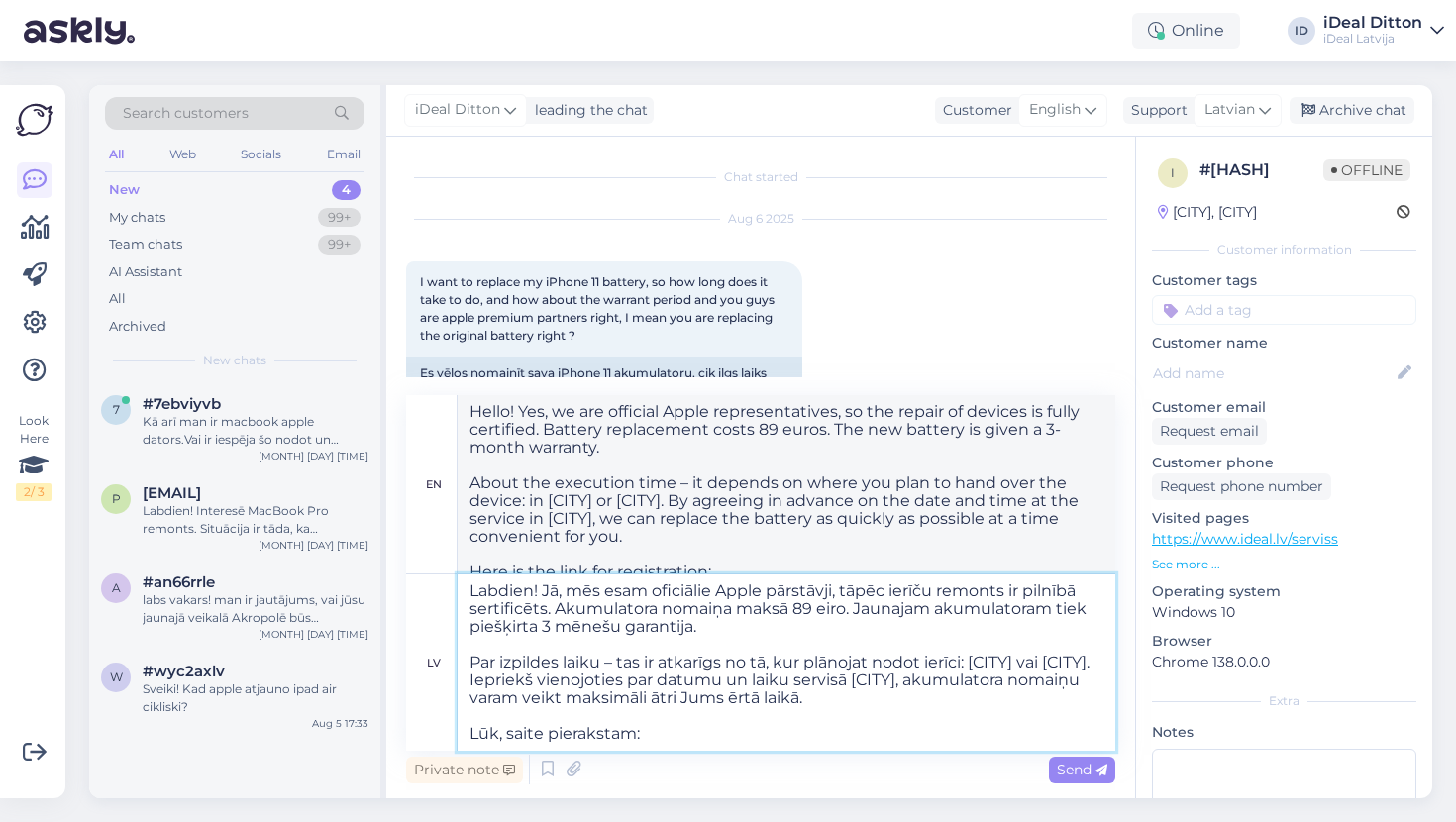 paste on "https://www.ideal.lv/serviss" 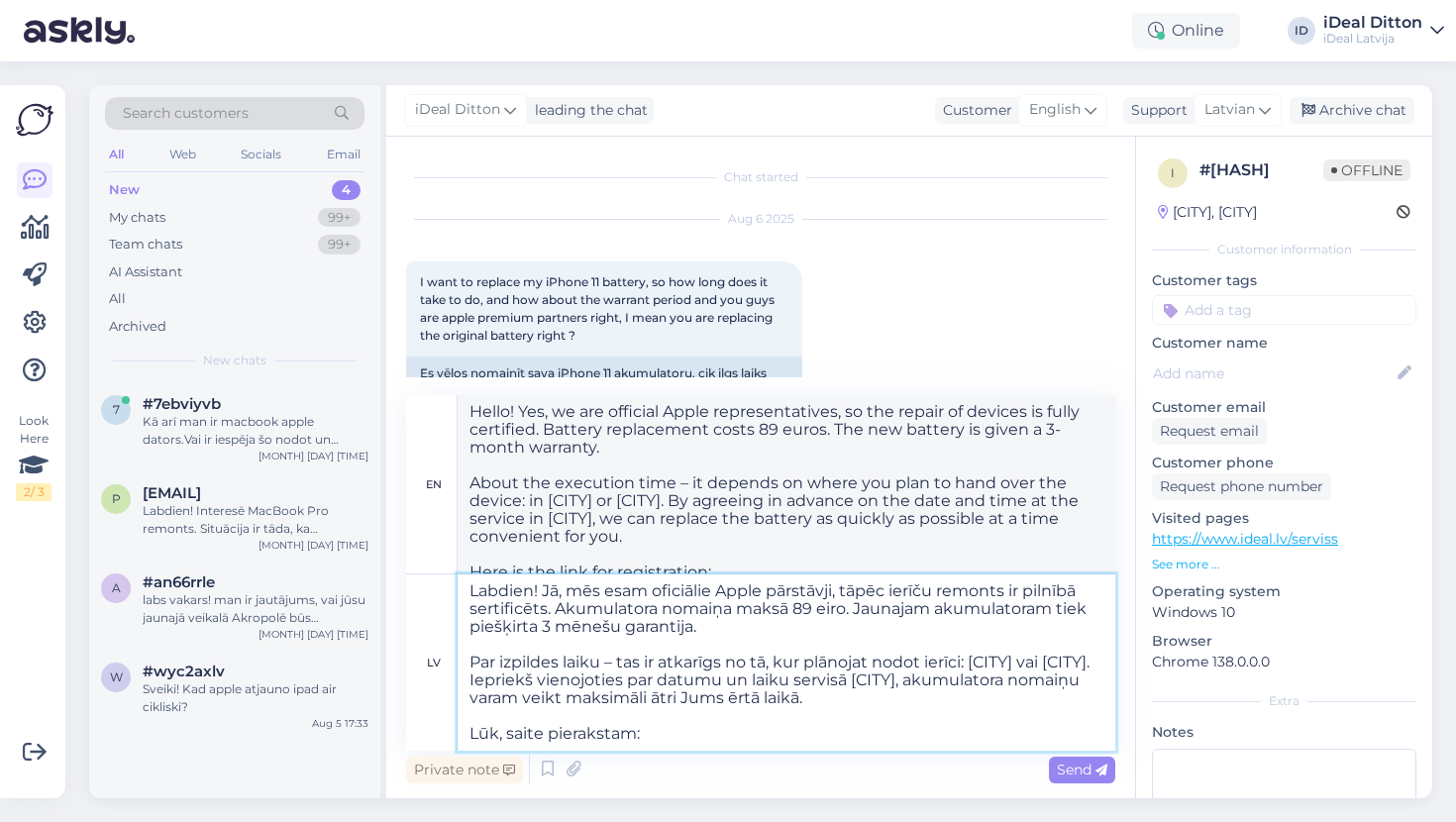 type on "Labdien! Jā, mēs esam oficiālie Apple pārstāvji, tāpēc ierīču remonts ir pilnībā sertificēts. Akumulatora nomaiņa maksā 89 eiro. Jaunajam akumulatoram tiek piešķirta 3 mēnešu garantija.
Par izpildes laiku – tas ir atkarīgs no tā, kur plānojat nodot ierīci: [CITY] vai [CITY]. Iepriekš vienojoties par datumu un laiku servisā [CITY], akumulatora nomaiņu varam veikt maksimāli ātri Jums ērtā laikā.
Lūk, saite pierakstam: [URL]" 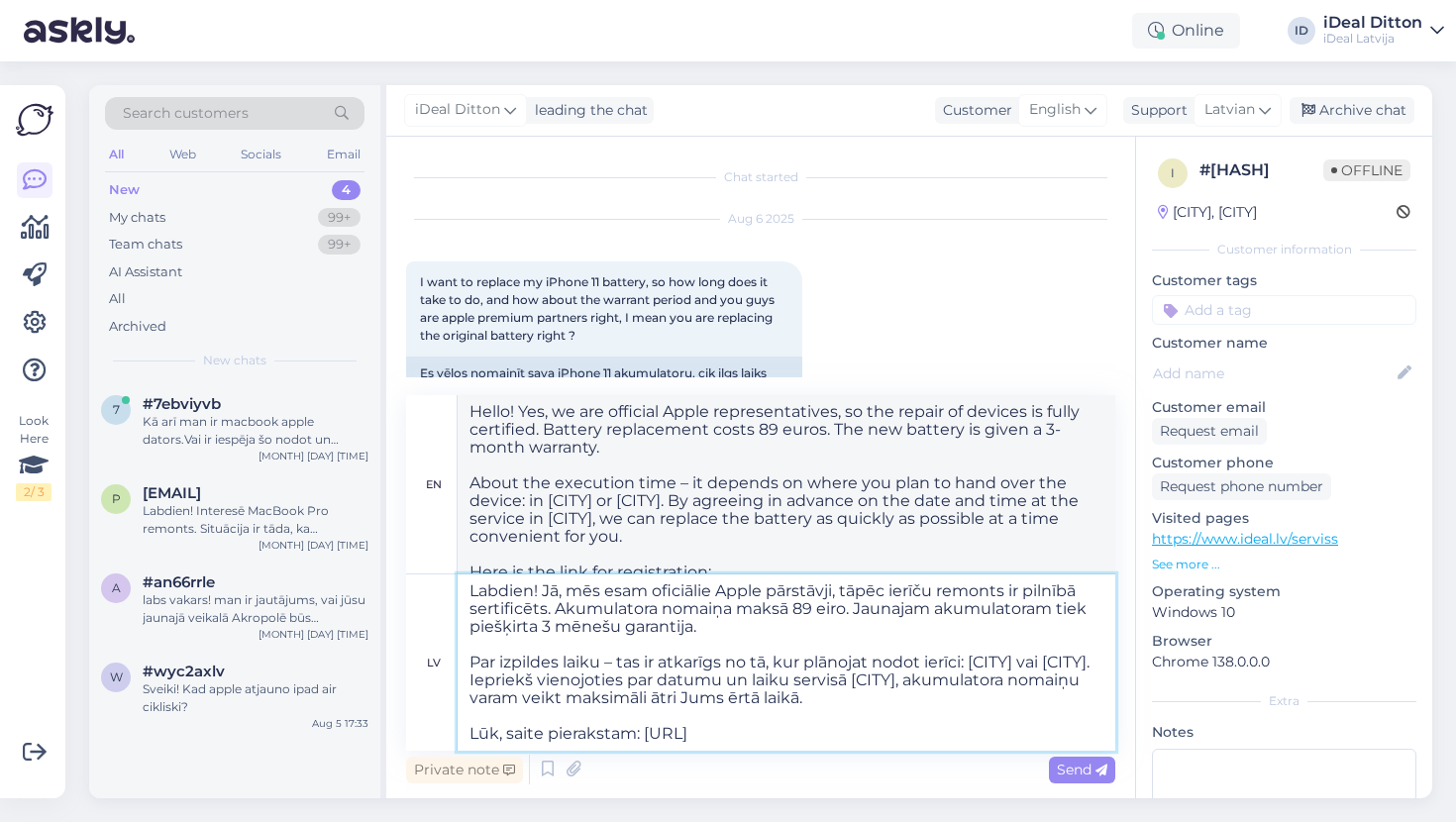 type on "Hello! Yes, we are official Apple representatives, so the repair of devices is fully certified. Battery replacement costs 89 euros. The new battery is given a 3-month warranty.
About the execution time – it depends on where you plan to hand over the device: in [CITY] or [CITY]. By agreeing in advance on the date and time at the service in [CITY], we can replace the battery as quickly as possible at a time convenient for you.
Here is the link to make an appointment: [URL]" 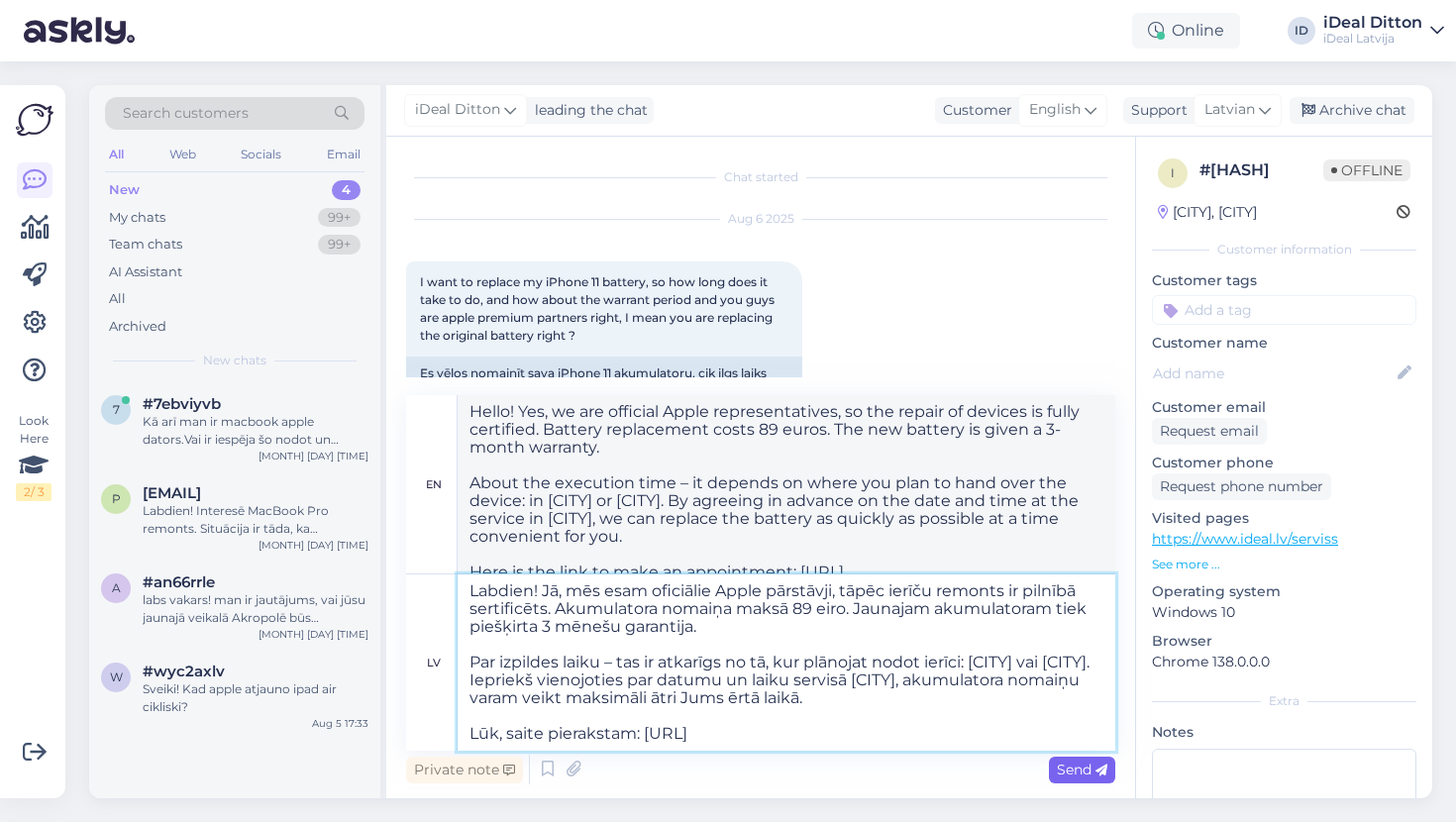 type on "Labdien! Jā, mēs esam oficiālie Apple pārstāvji, tāpēc ierīču remonts ir pilnībā sertificēts. Akumulatora nomaiņa maksā 89 eiro. Jaunajam akumulatoram tiek piešķirta 3 mēnešu garantija.
Par izpildes laiku – tas ir atkarīgs no tā, kur plānojat nodot ierīci: [CITY] vai [CITY]. Iepriekš vienojoties par datumu un laiku servisā [CITY], akumulatora nomaiņu varam veikt maksimāli ātri Jums ērtā laikā.
Lūk, saite pierakstam: [URL]" 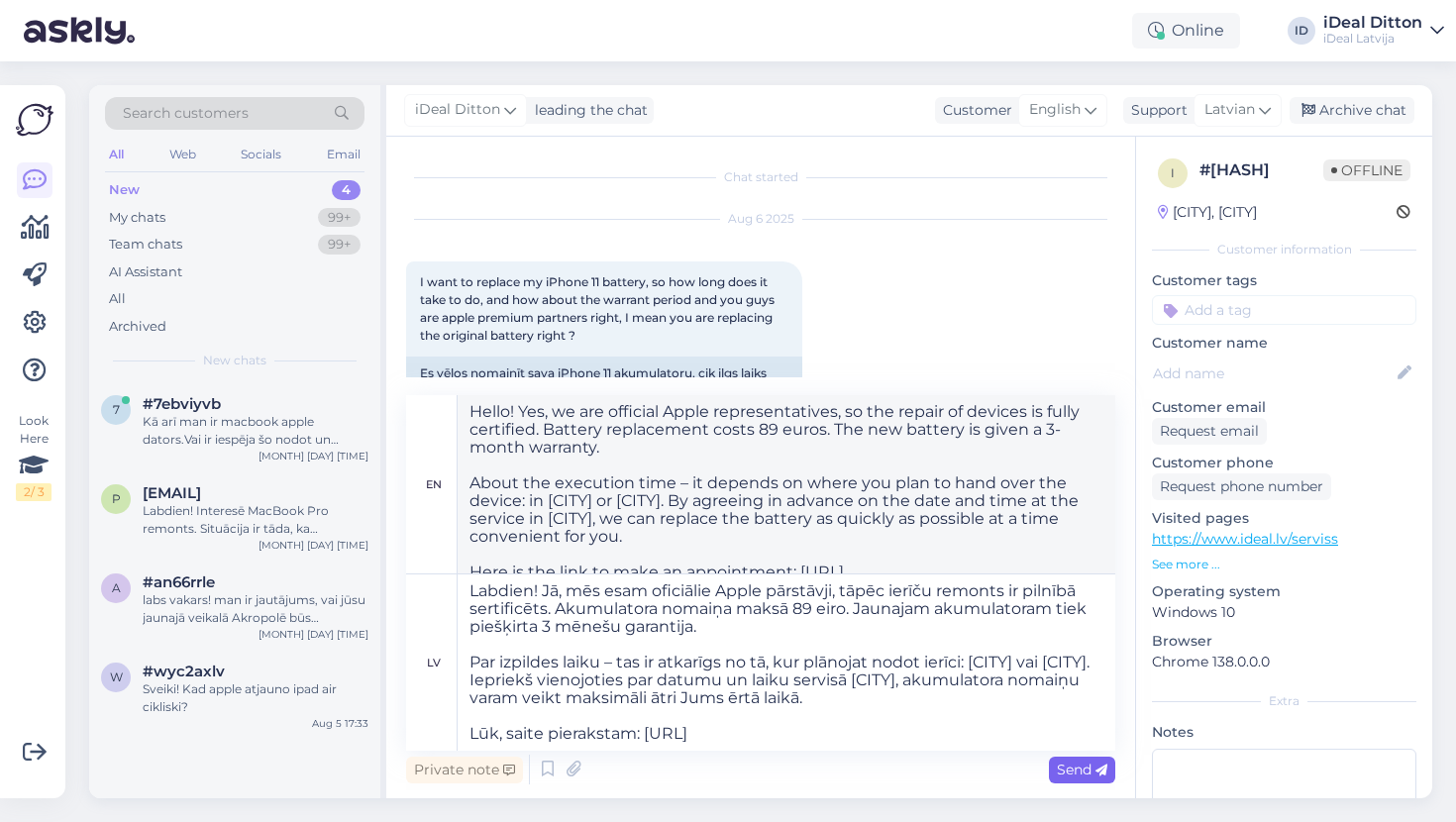 click on "Send" at bounding box center [1082, 770] 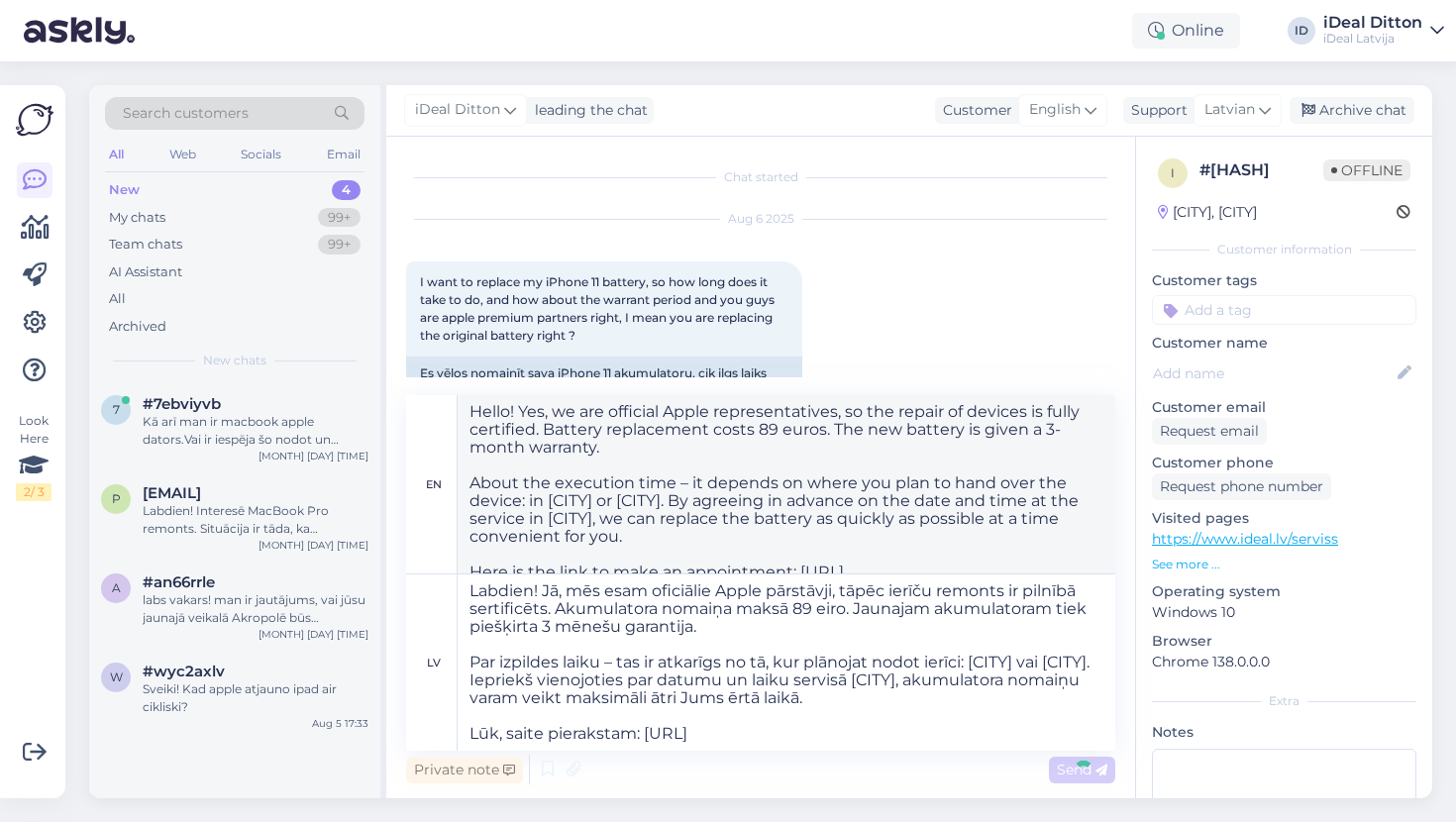 type 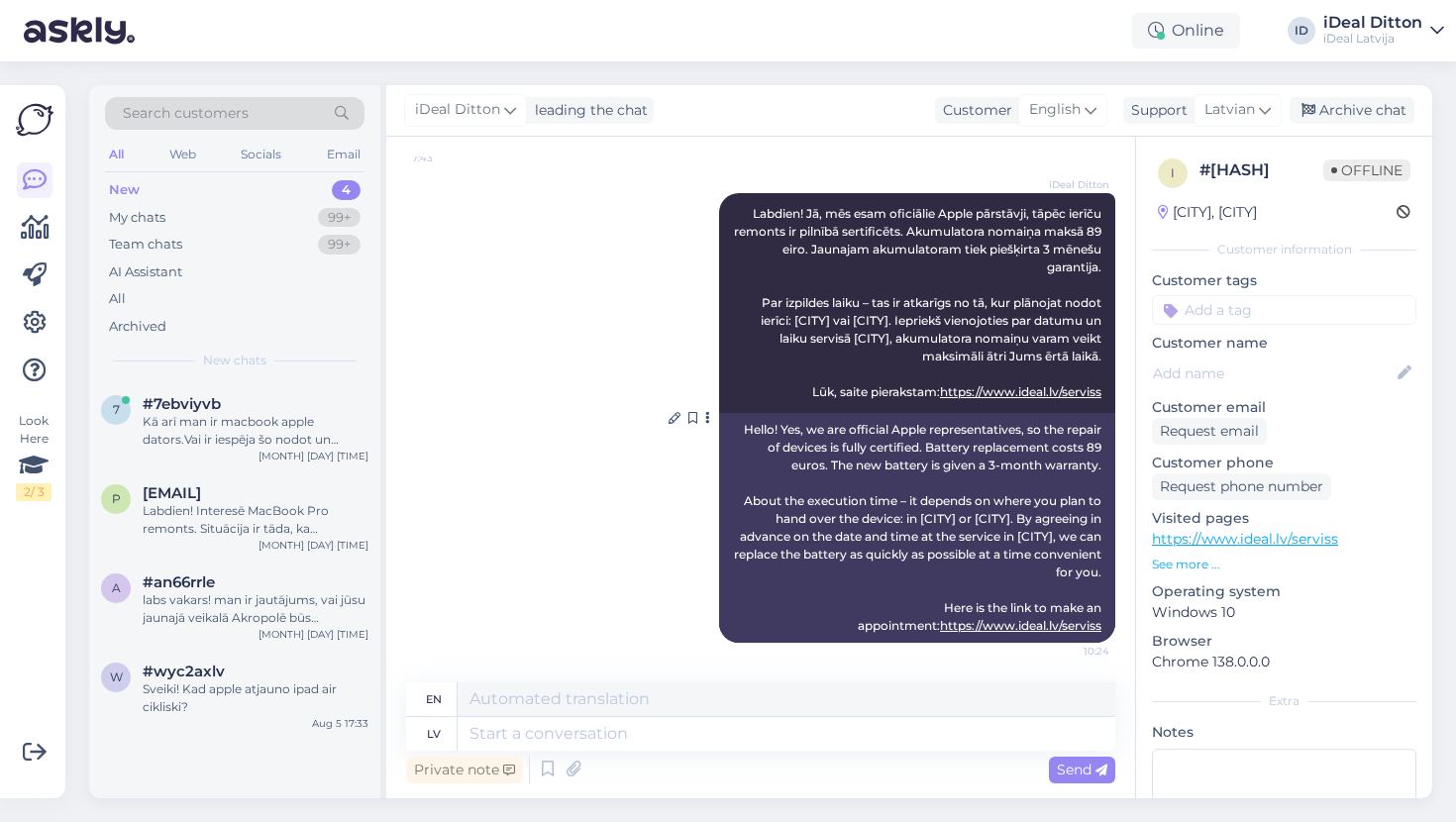 scroll, scrollTop: 294, scrollLeft: 0, axis: vertical 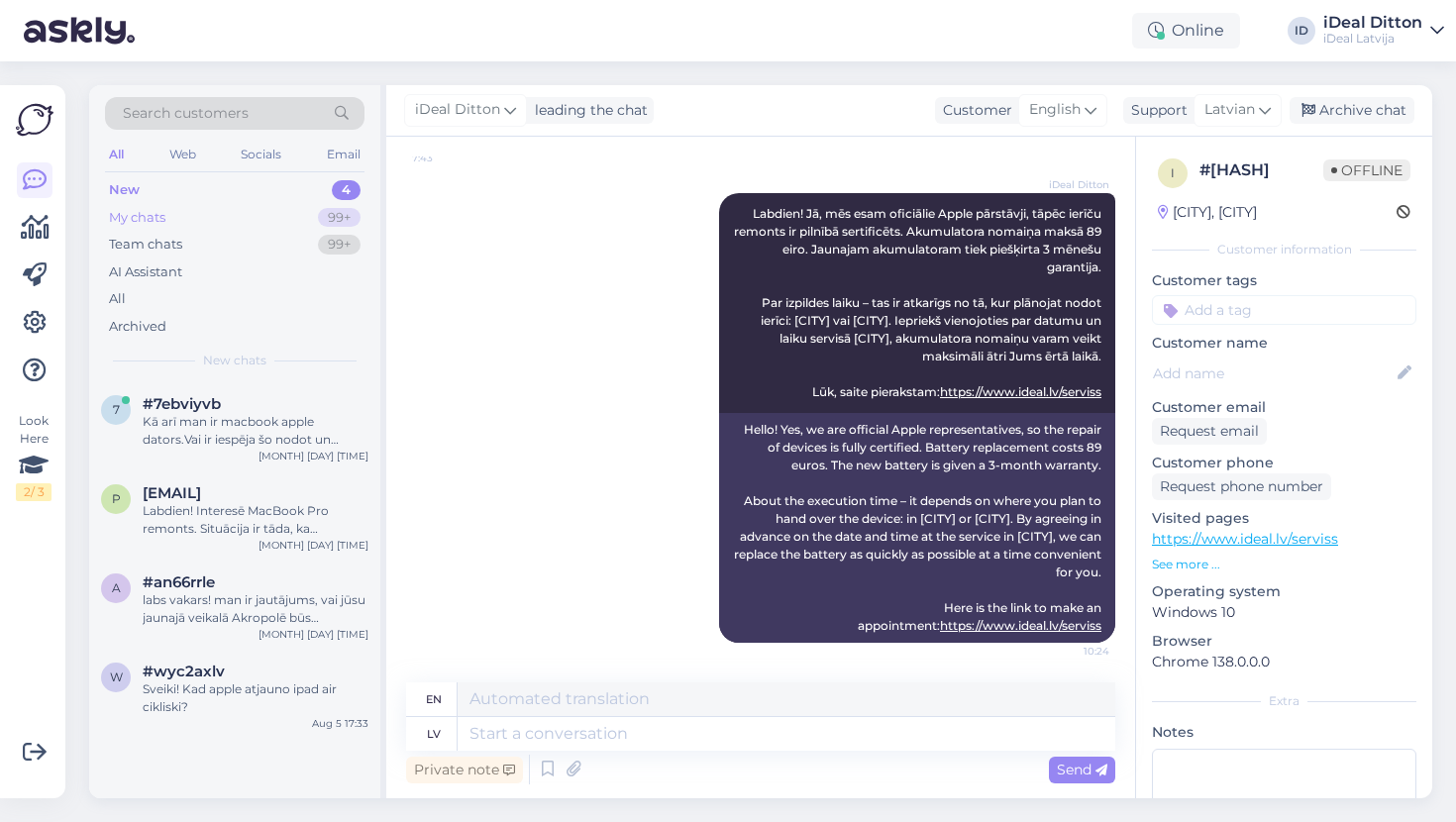click on "My chats" at bounding box center [137, 218] 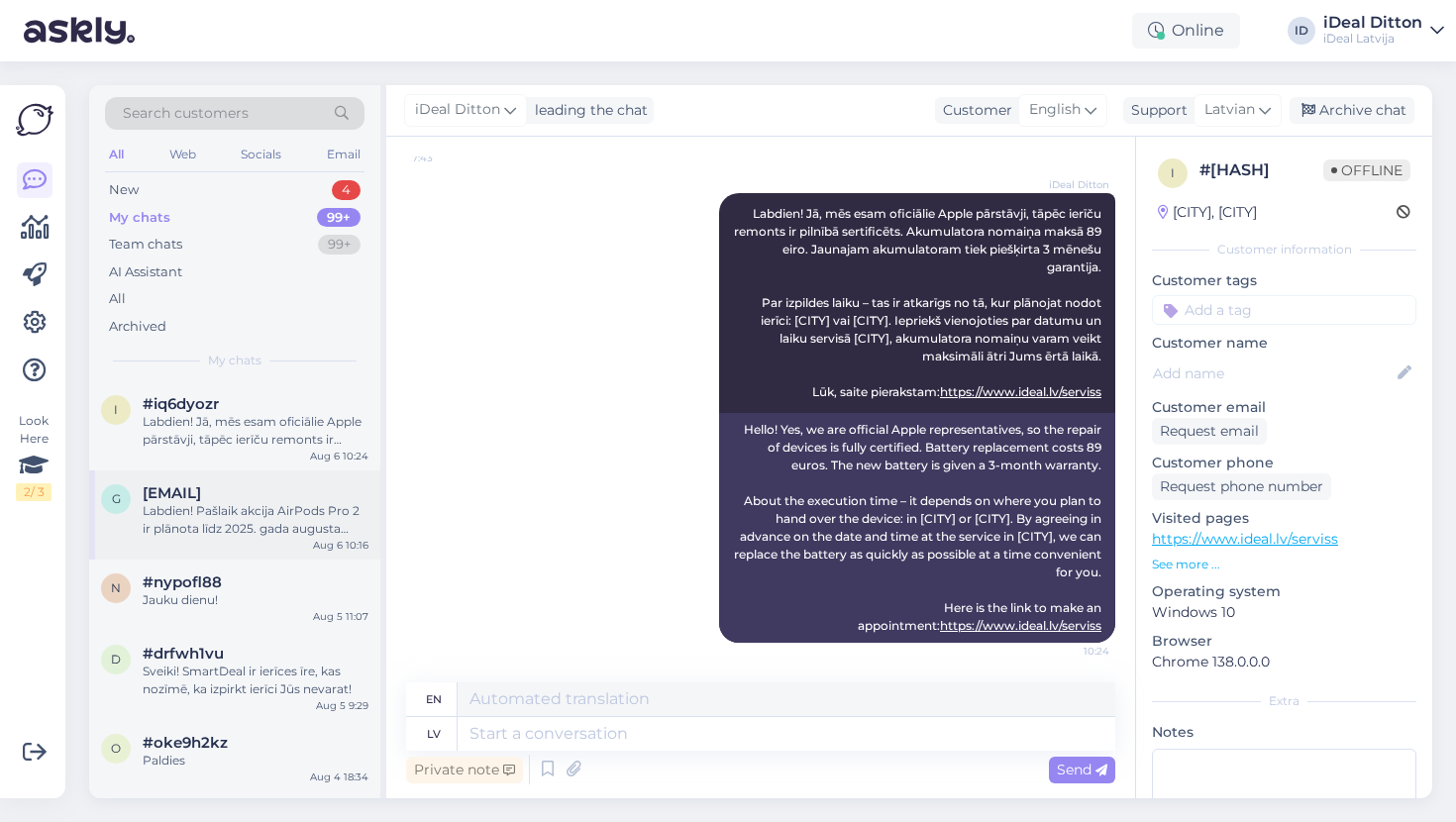 scroll, scrollTop: 0, scrollLeft: 0, axis: both 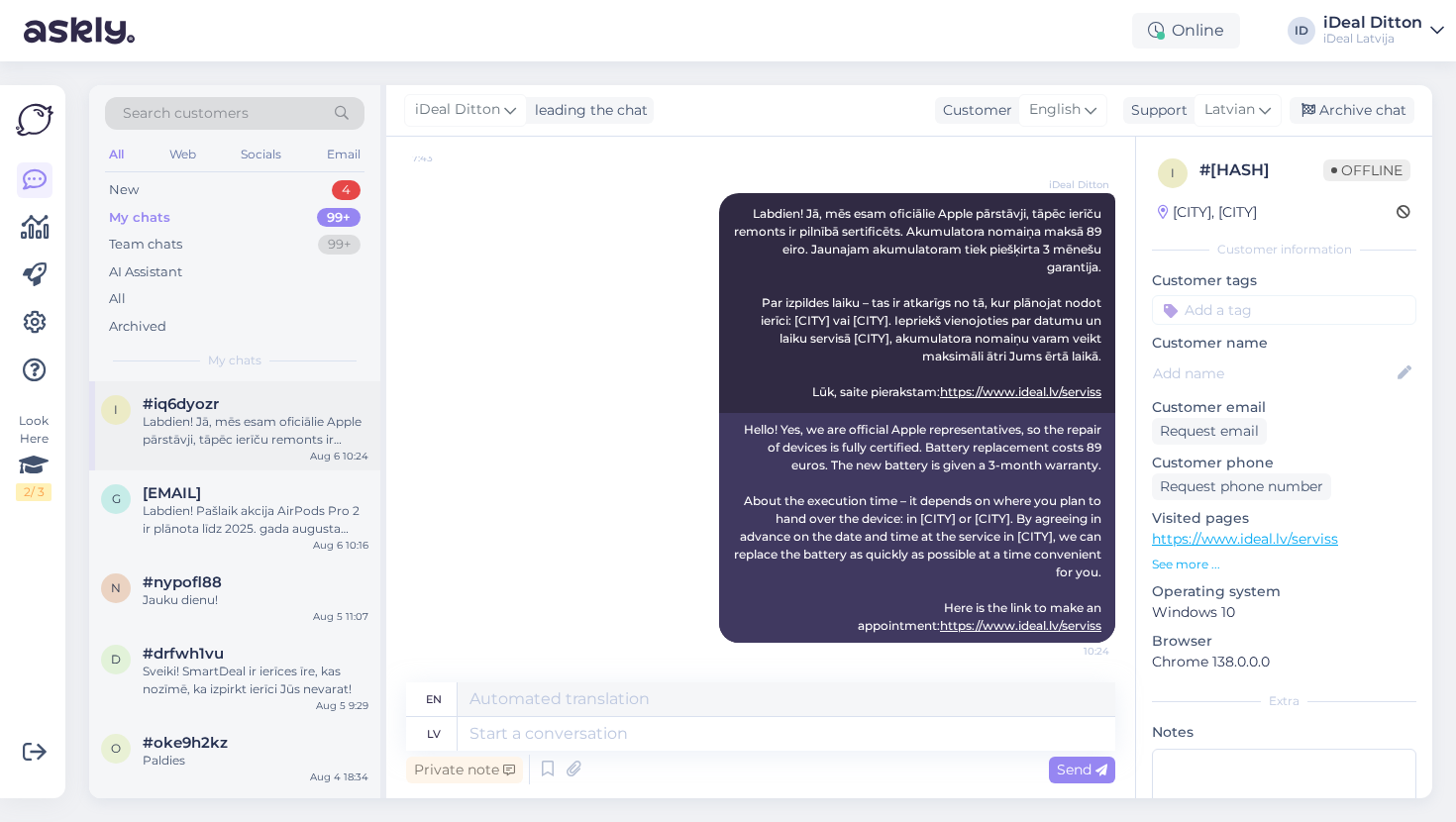 click on "Labdien! Jā, mēs esam oficiālie Apple pārstāvji, tāpēc ierīču remonts ir pilnībā sertificēts. Akumulatora nomaiņa maksā 89 eiro. Jaunajam akumulatoram tiek piešķirta 3 mēnešu garantija.
Par izpildes laiku – tas ir atkarīgs no tā, kur plānojat nodot ierīci: Rīgā vai Daugavpilī. Iepriekš vienojoties par datumu un laiku servisā Rīgā, akumulatora nomaiņu varam veikt maksimāli ātri Jums ērtā laikā.
Lūk, saite pierakstam: https://www.ideal.lv/serviss" at bounding box center [256, 431] 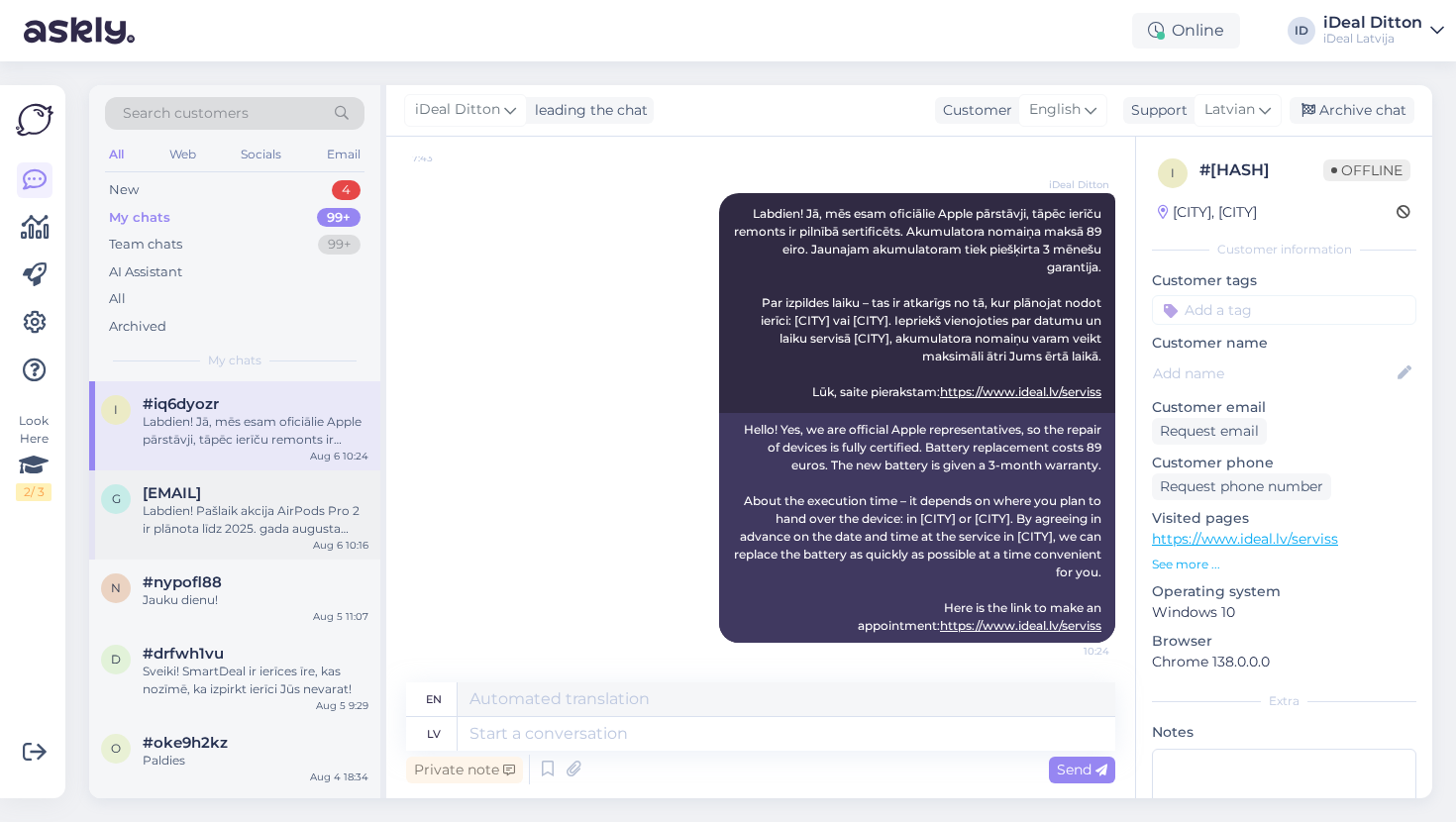 click on "Labdien! Pašlaik akcija AirPods Pro 2 ir plānota līdz 2025. gada augusta beigām, taču ierīču skaits ar atlaidi ir ierobežots – iesakām izmantot iespēju, kamēr piedāvājums ir spēkā." at bounding box center (256, 520) 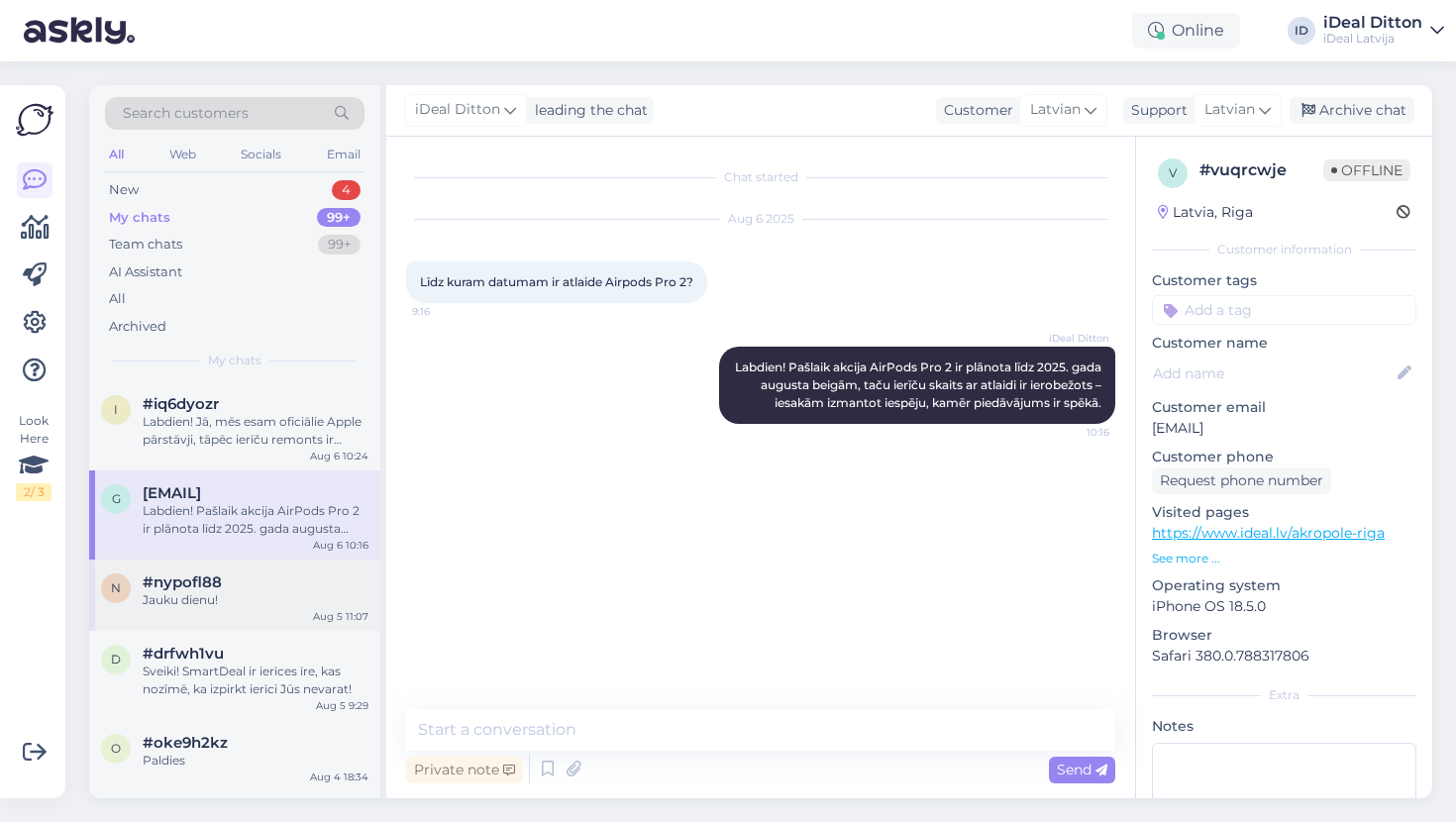 click on "n #nypofl88 Jauku dienu! [MONTH] [DAY] [TIME]" at bounding box center [235, 595] 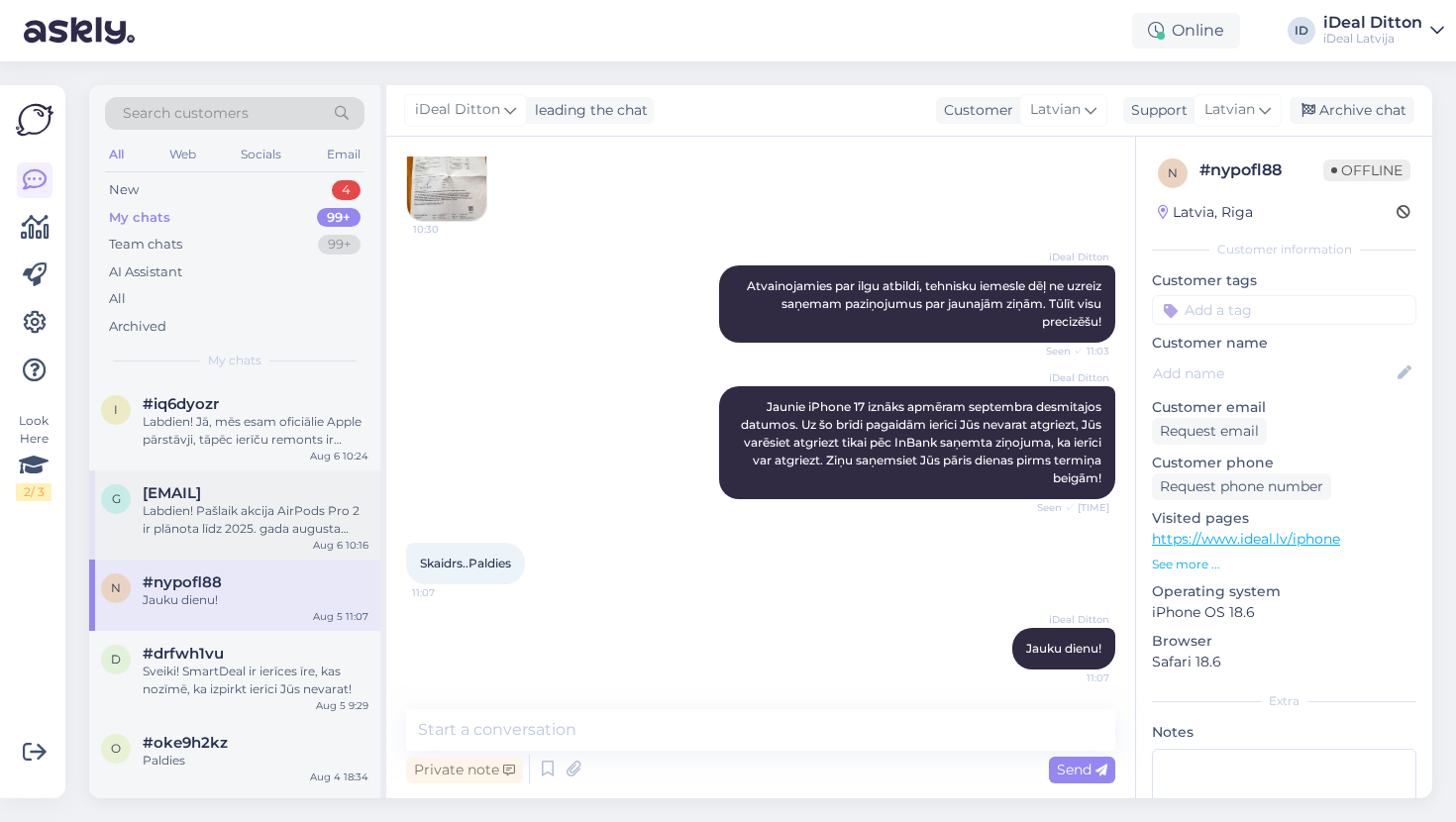 click on "Labdien! Pašlaik akcija AirPods Pro 2 ir plānota līdz 2025. gada augusta beigām, taču ierīču skaits ar atlaidi ir ierobežots – iesakām izmantot iespēju, kamēr piedāvājums ir spēkā." at bounding box center [256, 520] 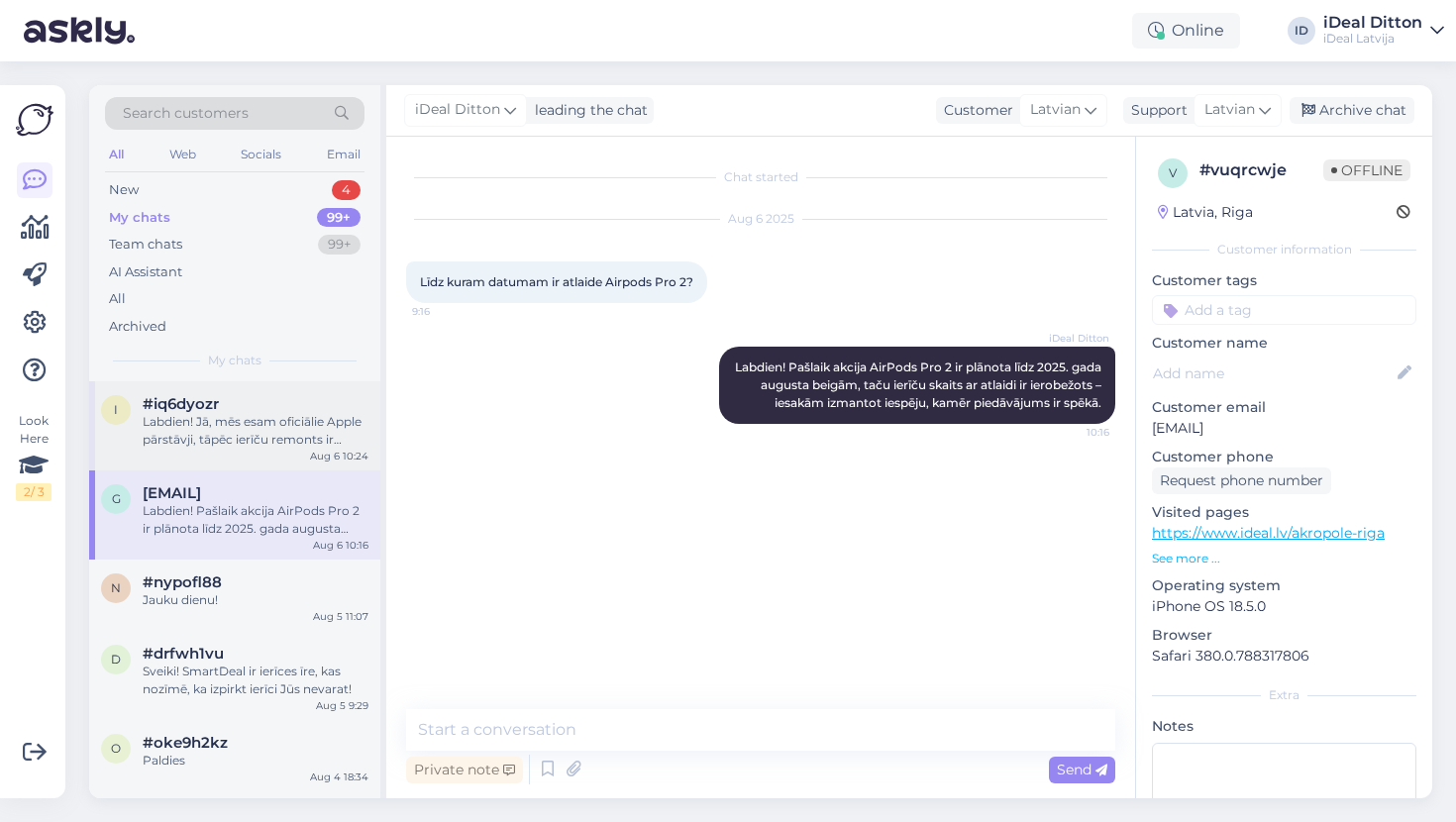 click on "Labdien! Jā, mēs esam oficiālie Apple pārstāvji, tāpēc ierīču remonts ir pilnībā sertificēts. Akumulatora nomaiņa maksā 89 eiro. Jaunajam akumulatoram tiek piešķirta 3 mēnešu garantija.
Par izpildes laiku – tas ir atkarīgs no tā, kur plānojat nodot ierīci: Rīgā vai Daugavpilī. Iepriekš vienojoties par datumu un laiku servisā Rīgā, akumulatora nomaiņu varam veikt maksimāli ātri Jums ērtā laikā.
Lūk, saite pierakstam: https://www.ideal.lv/serviss" at bounding box center (256, 431) 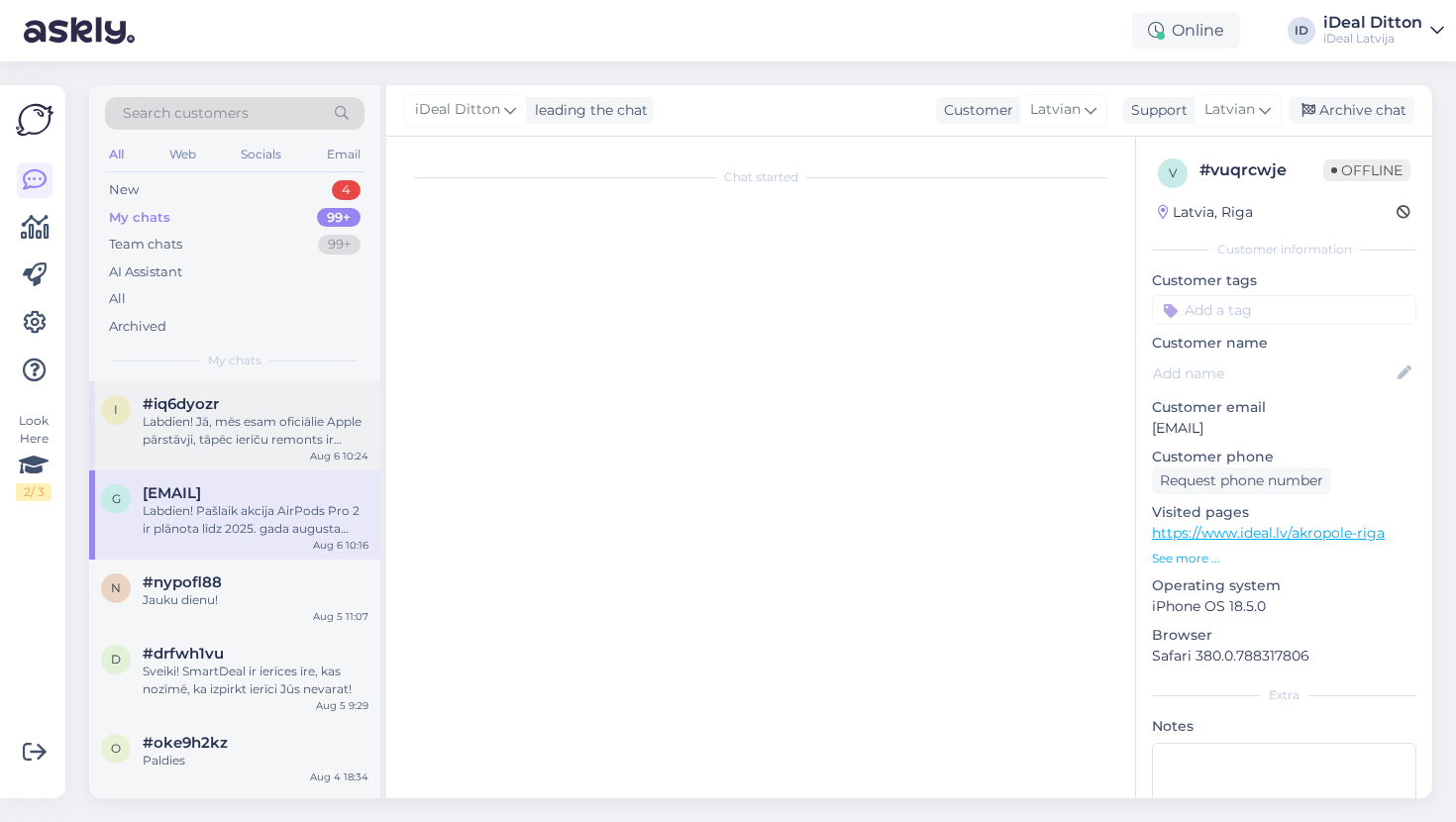 scroll, scrollTop: 294, scrollLeft: 0, axis: vertical 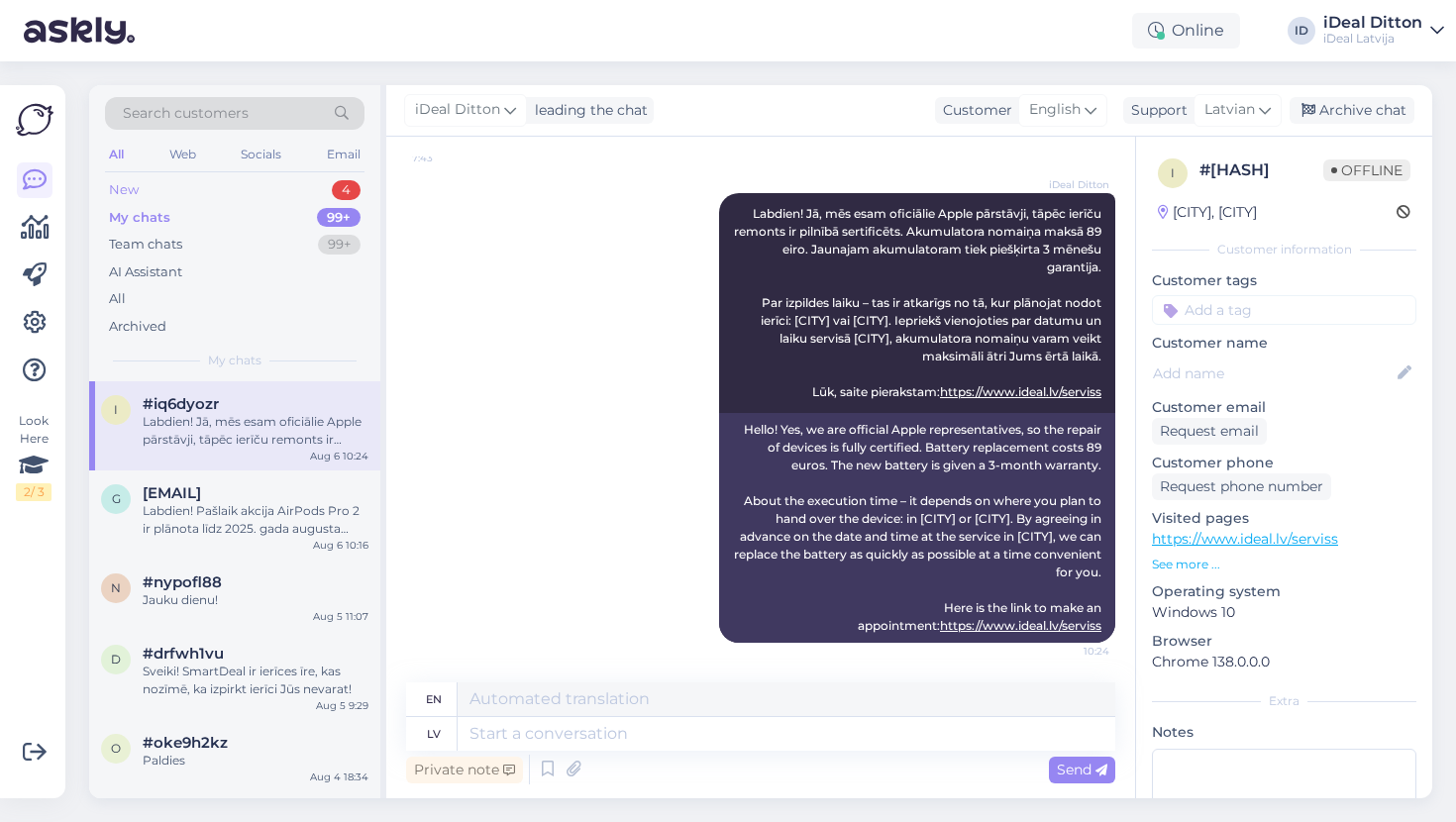 click on "New 4" at bounding box center (235, 190) 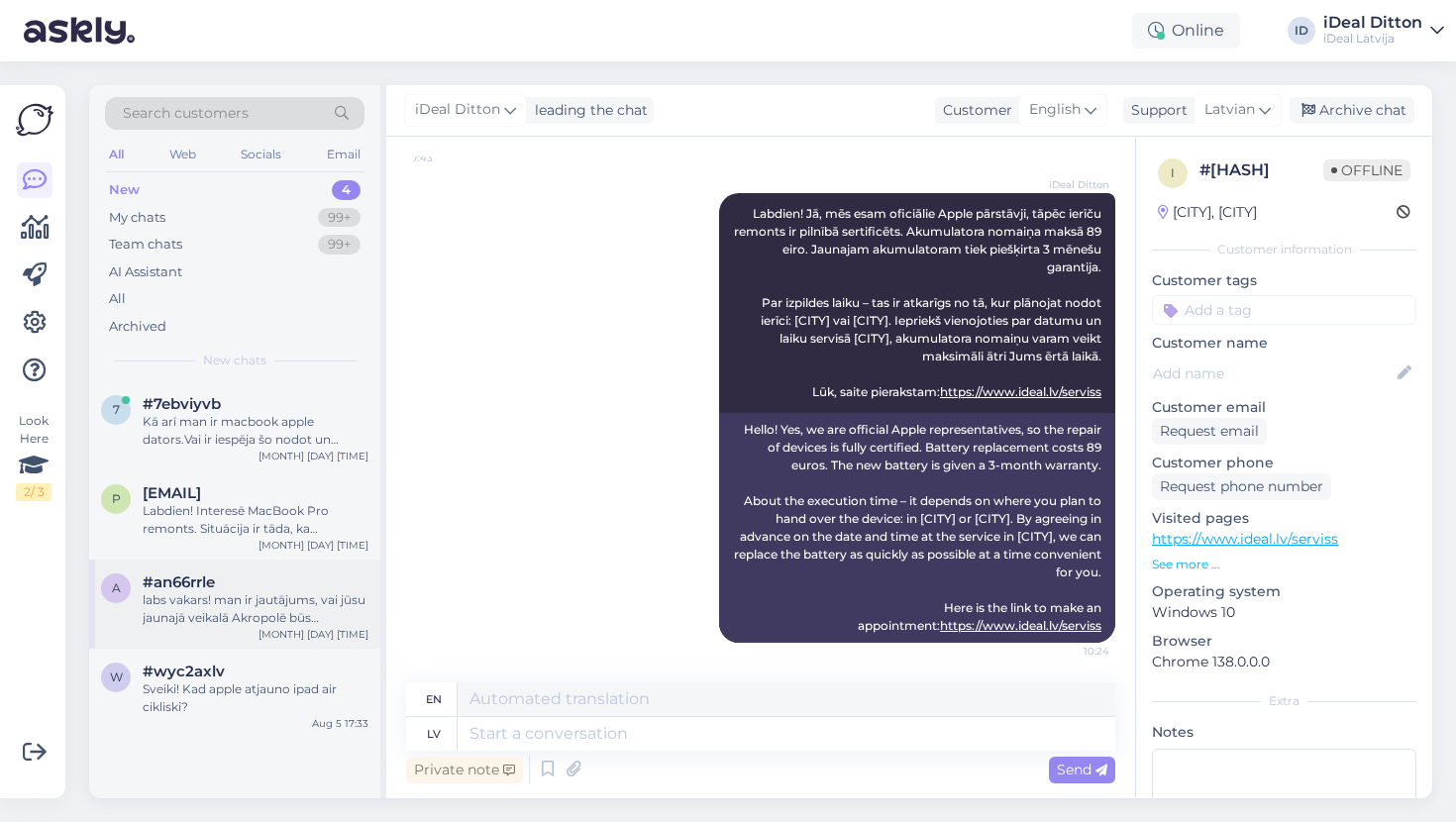 click on "a #an66rrle labs vakars! man ir jautājums, vai jūsu jaunajā veikalā Akropolē būs iespējams norēķināties ar Akropoles dāvanu karti? [MONTH] [DAY] [TIME]" at bounding box center (235, 604) 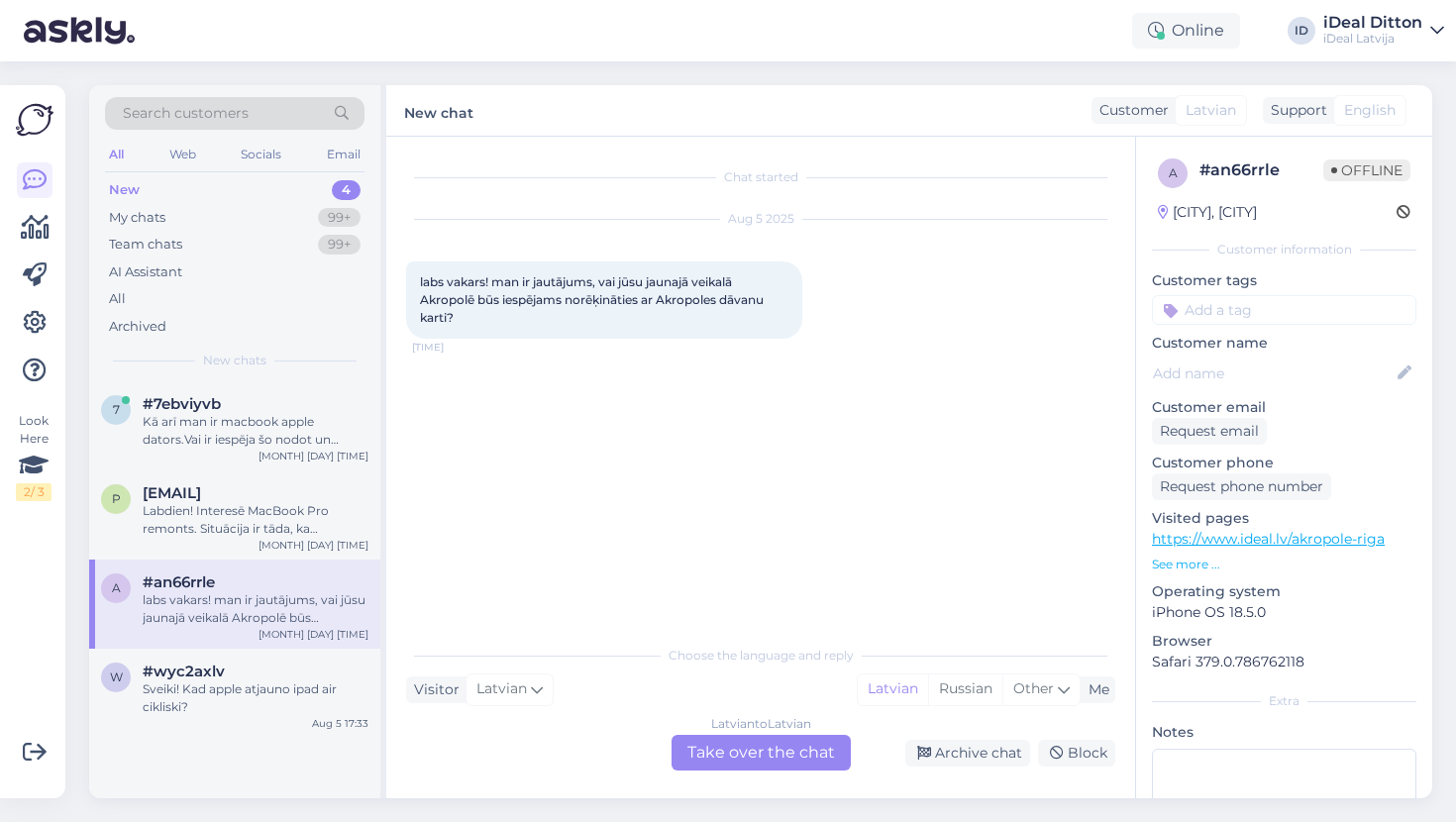 scroll, scrollTop: 0, scrollLeft: 0, axis: both 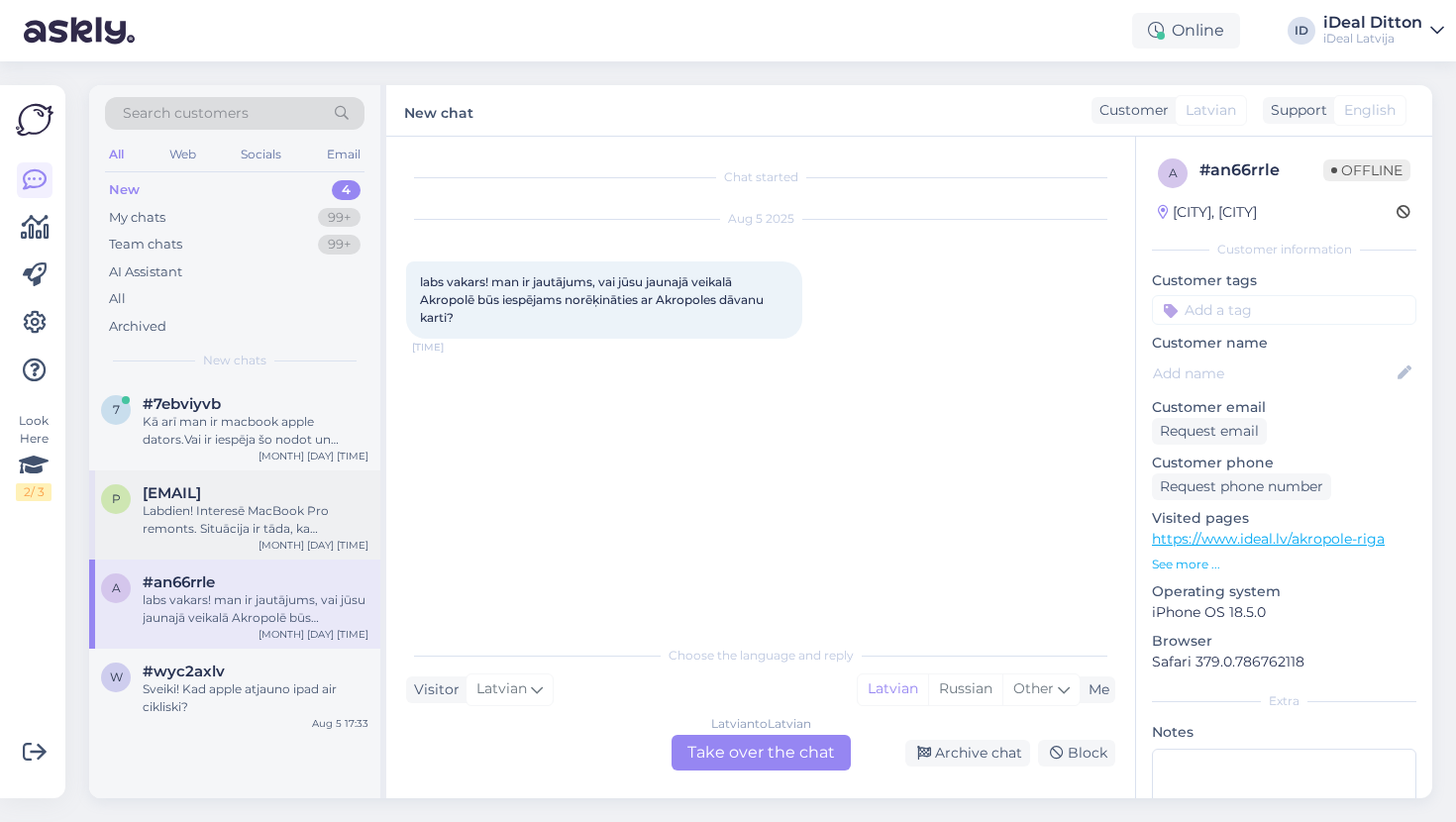 click on "Labdien!
Interesē MacBook Pro remonts. Situācija ir tāda, ka neslēdzas iekšā. Tā itkā tur vairs nebūtu operētājsistēma. Ieslēdzoties viņš piedāvā to uzlikt uz cietā diska, taču reāli to nav iespējams izdarīt. Aplūkojot Jūsu cenrādi man radās jautājums, kuras izmaksas attiecināmas uz šo gadījumu. Vai tā ir iOS diagnostika vai MacBook diagnostika? 29€ vai 19€, kādas varētu būt vēl papildus izmaksas šādai situācijai?" at bounding box center [256, 520] 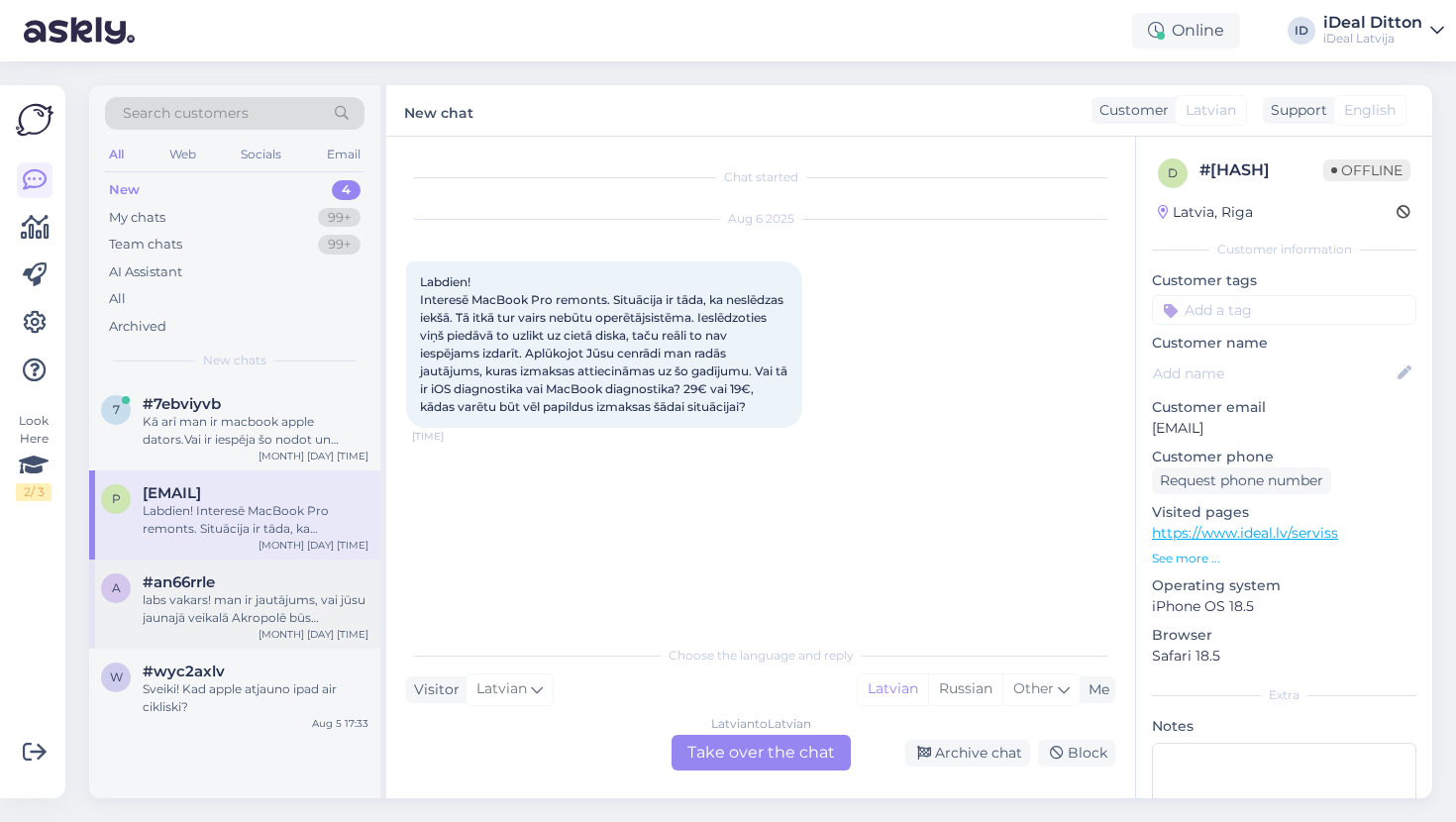click on "#an66rrle" at bounding box center (256, 582) 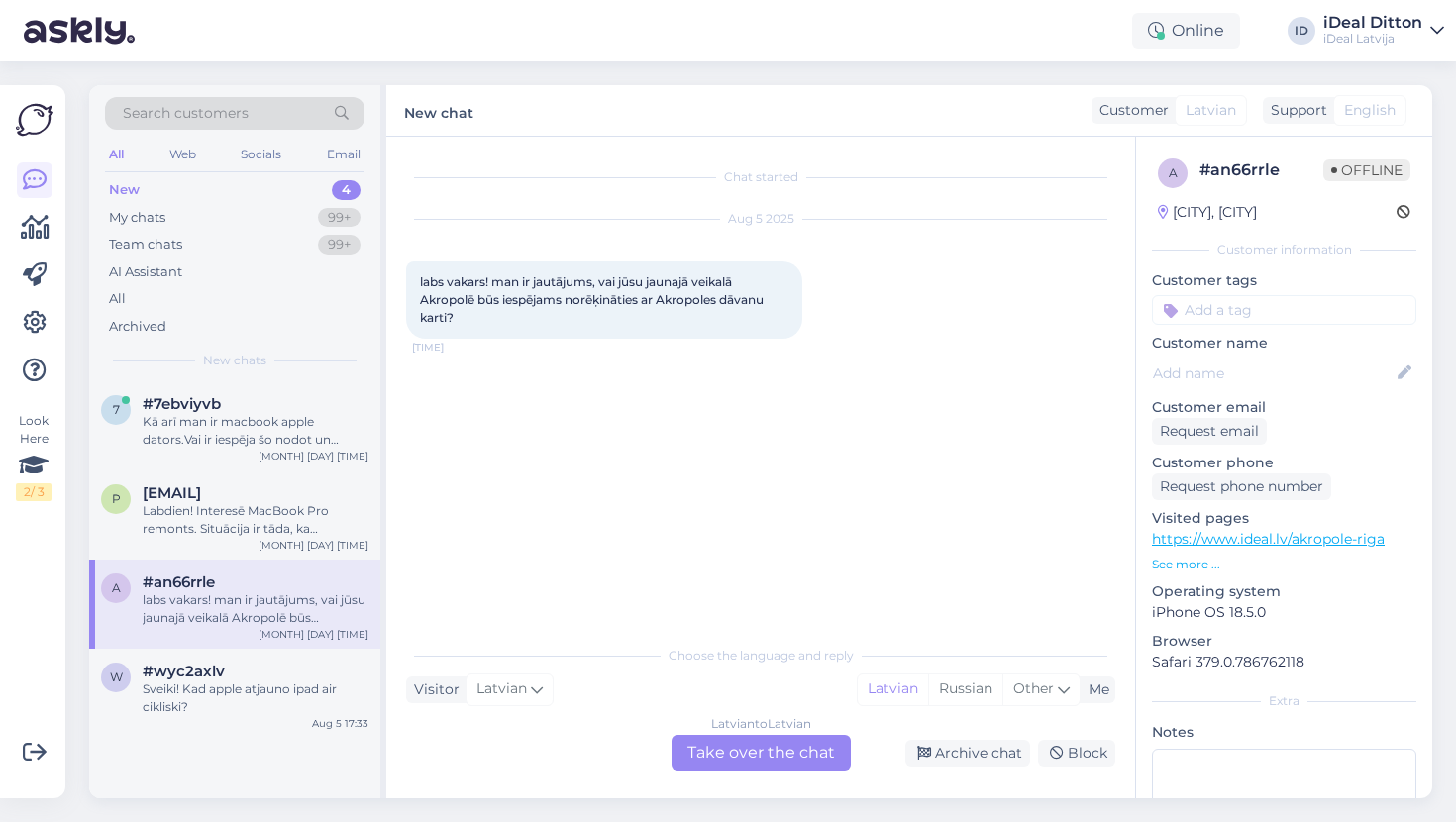 click on "Latvian  to  Latvian Take over the chat" at bounding box center [761, 753] 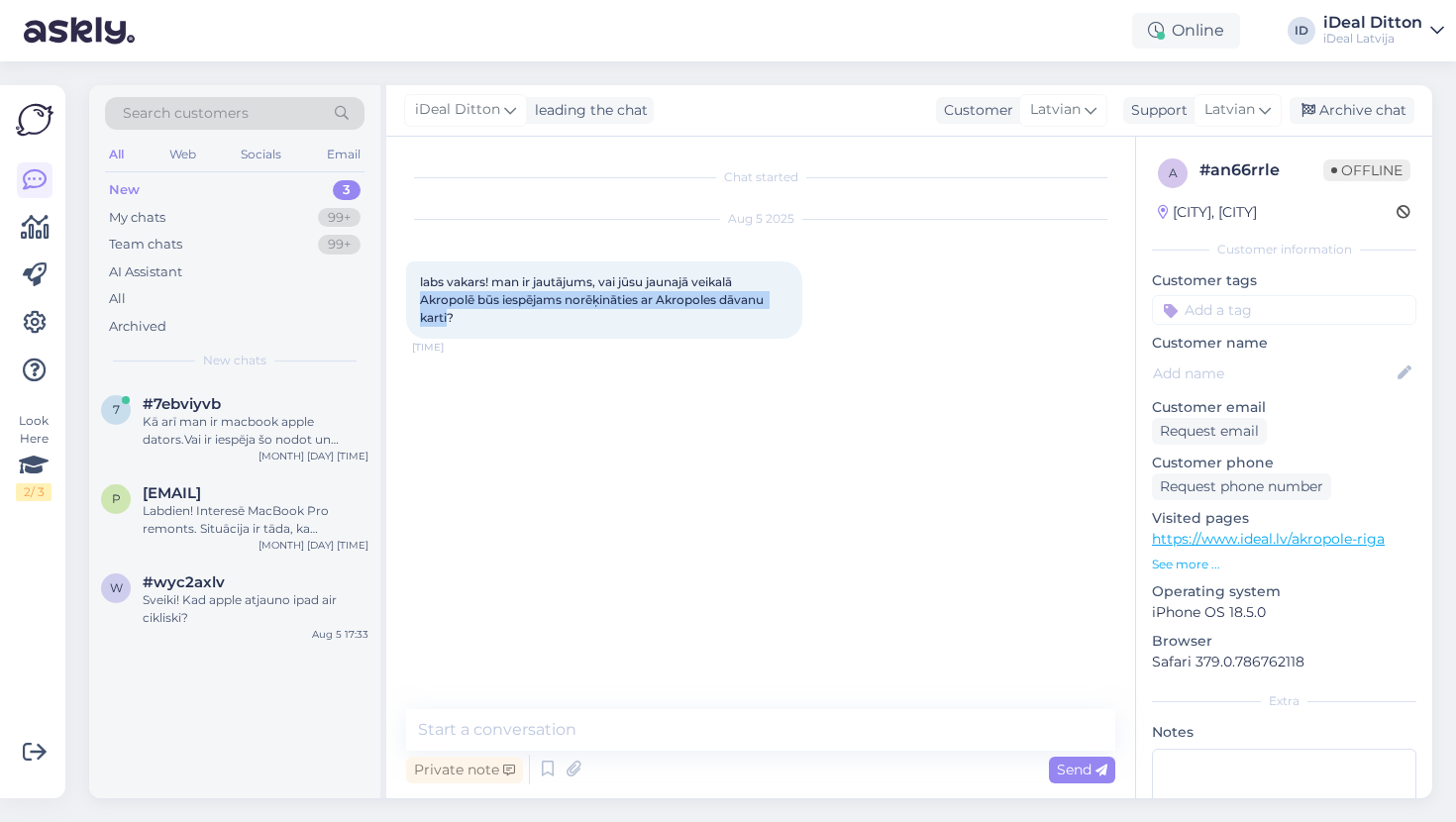 drag, startPoint x: 451, startPoint y: 317, endPoint x: 423, endPoint y: 300, distance: 32.75668 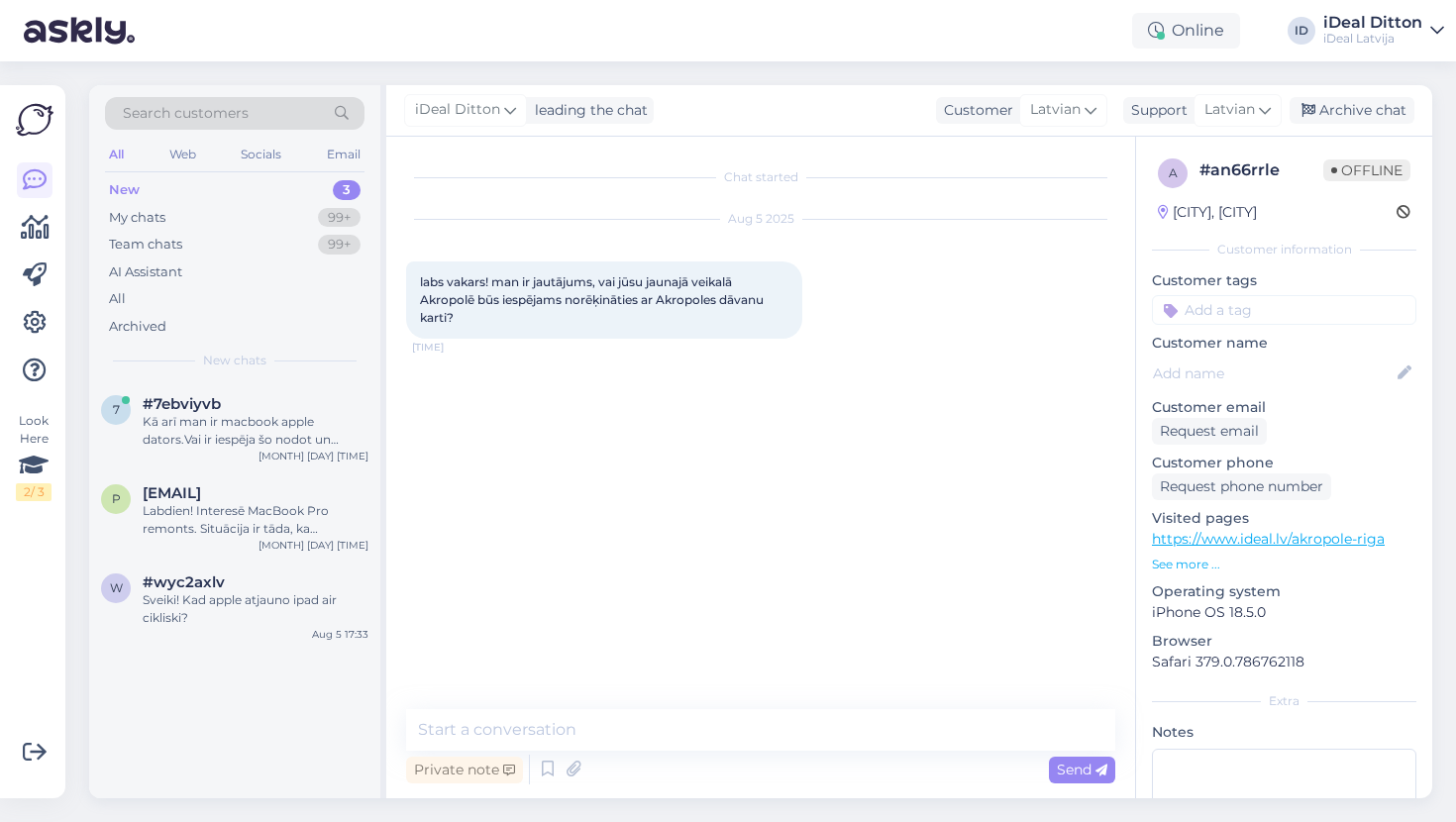 click on "labs vakars! man ir jautājums, vai jūsu jaunajā veikalā Akropolē būs iespējams norēķināties ar Akropoles dāvanu karti?" at bounding box center [593, 299] 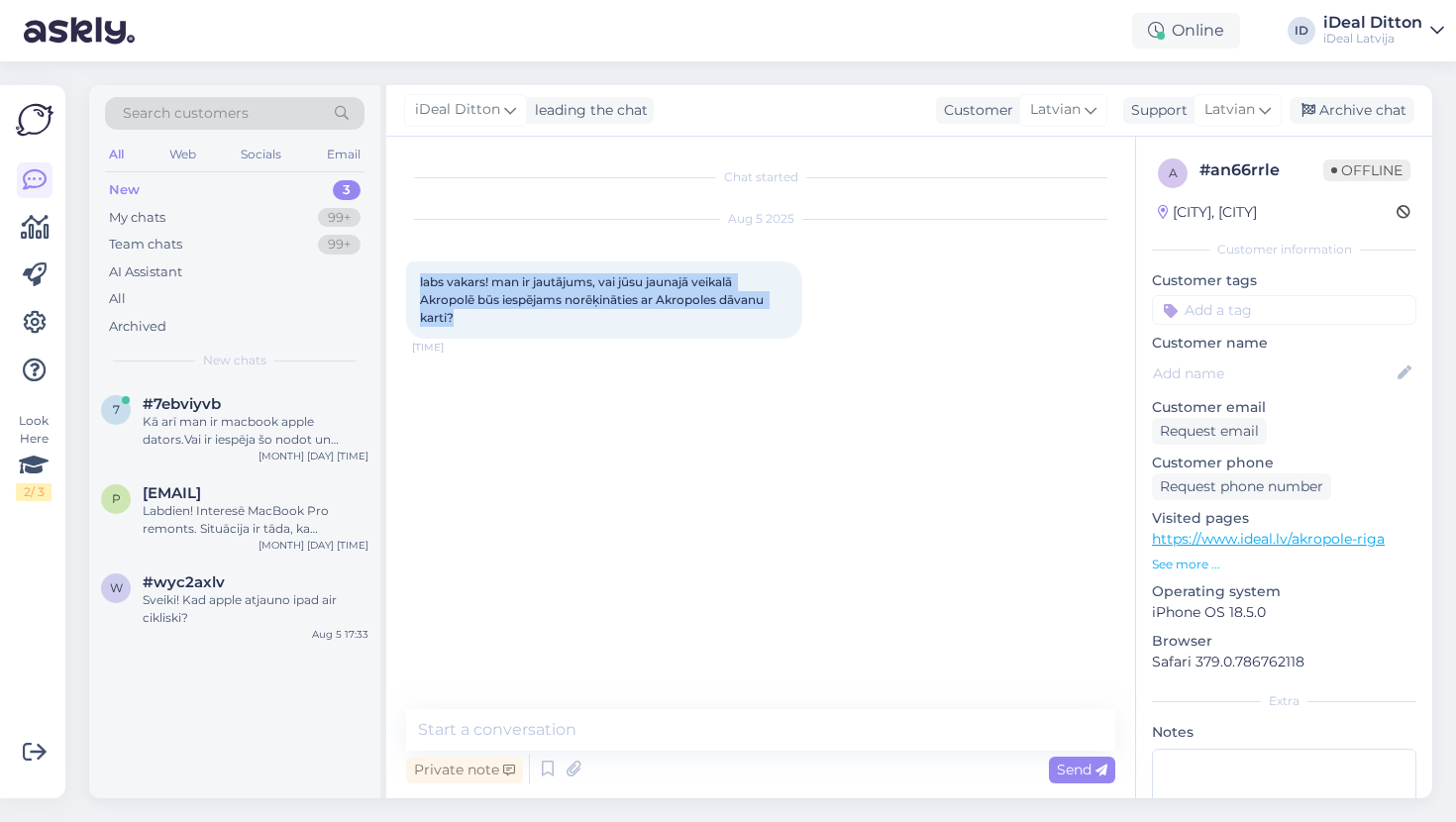 drag, startPoint x: 472, startPoint y: 322, endPoint x: 412, endPoint y: 276, distance: 75.60423 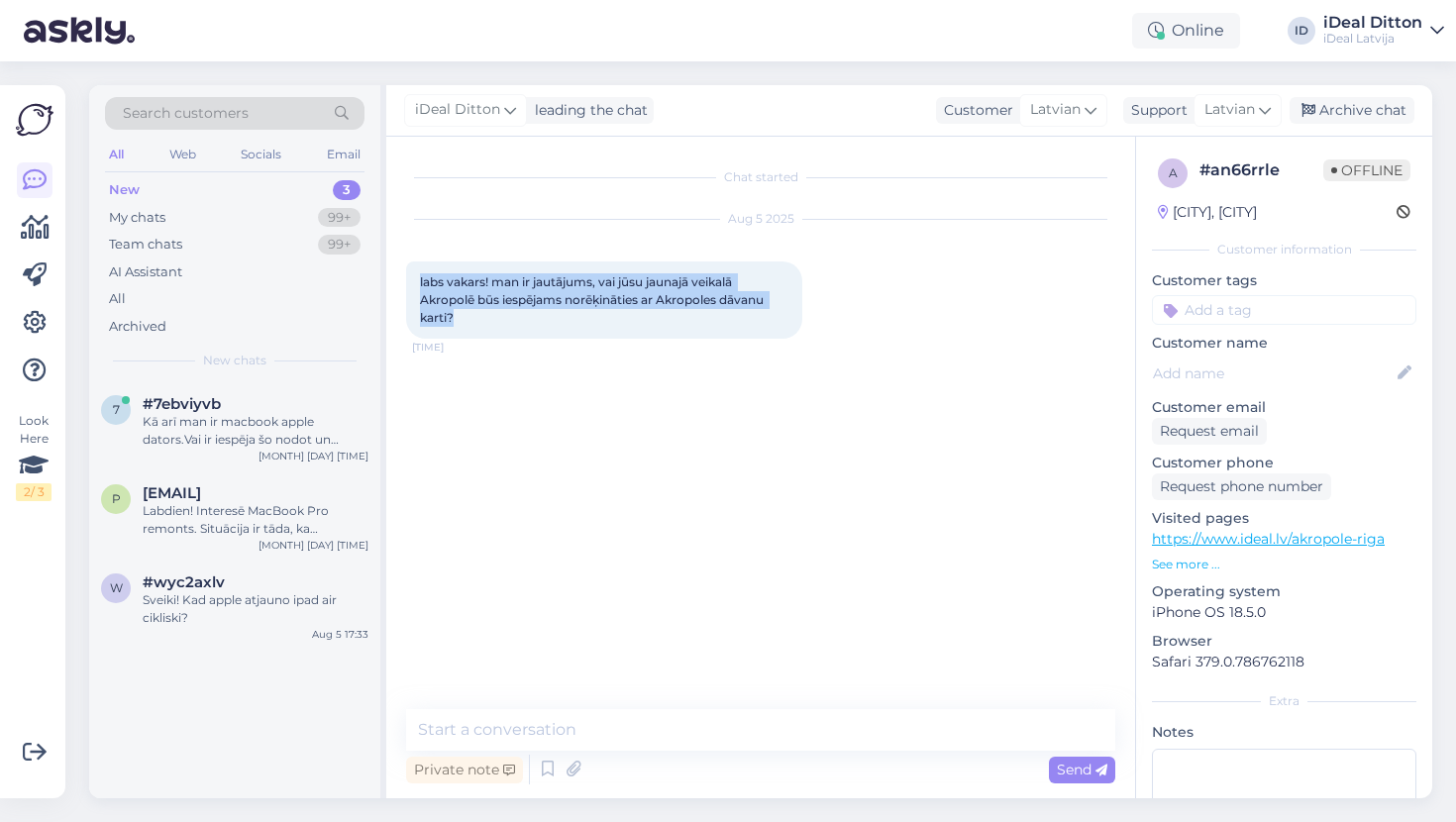 click on "labs vakars! man ir jautājums, vai jūsu jaunajā veikalā Akropolē būs iespējams norēķināties ar Akropoles dāvanu karti? [TIME]" at bounding box center [604, 300] 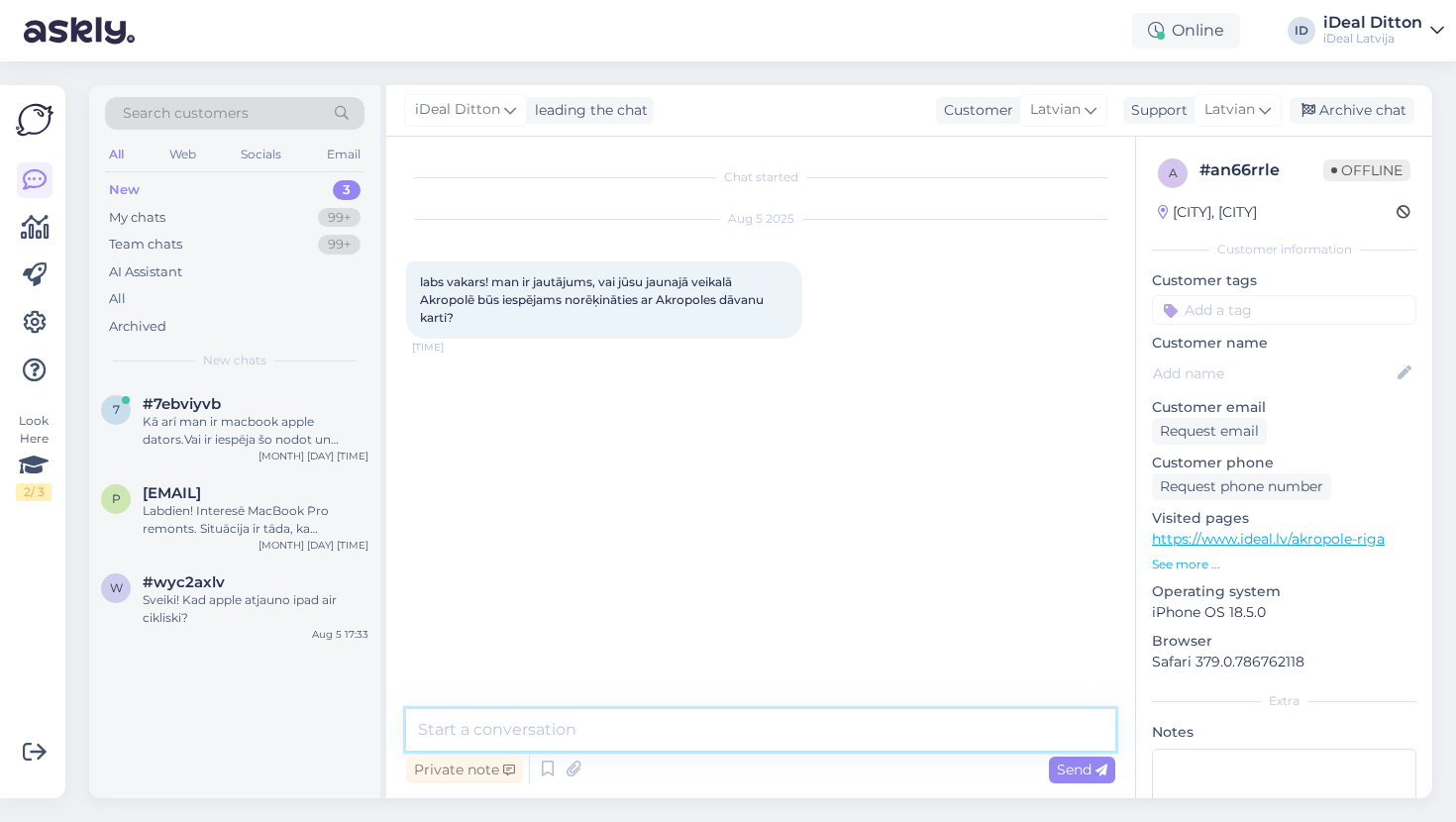 click at bounding box center [761, 730] 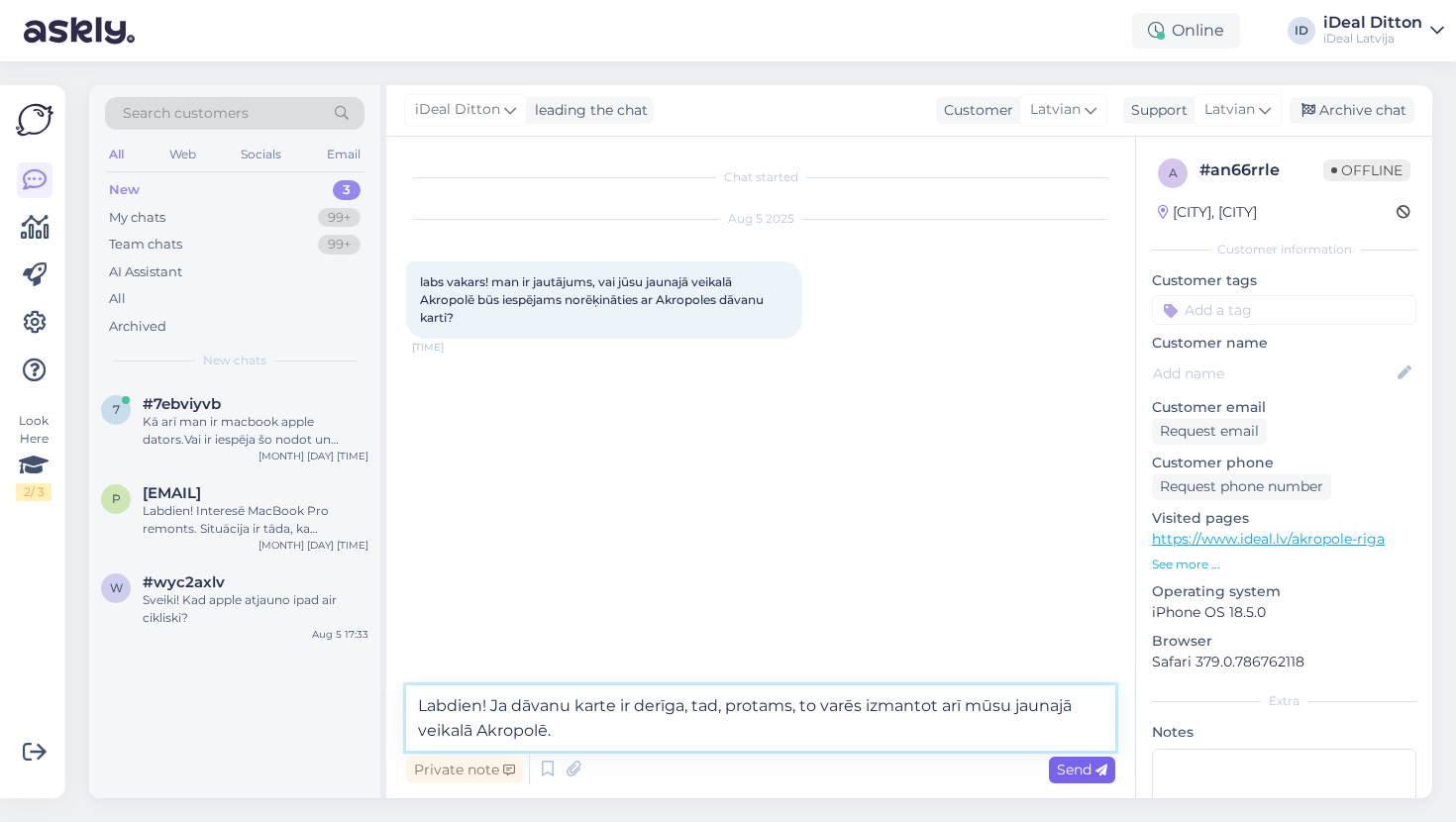 type on "Labdien! Ja dāvanu karte ir derīga, tad, protams, to varēs izmantot arī mūsu jaunajā veikalā Akropolē." 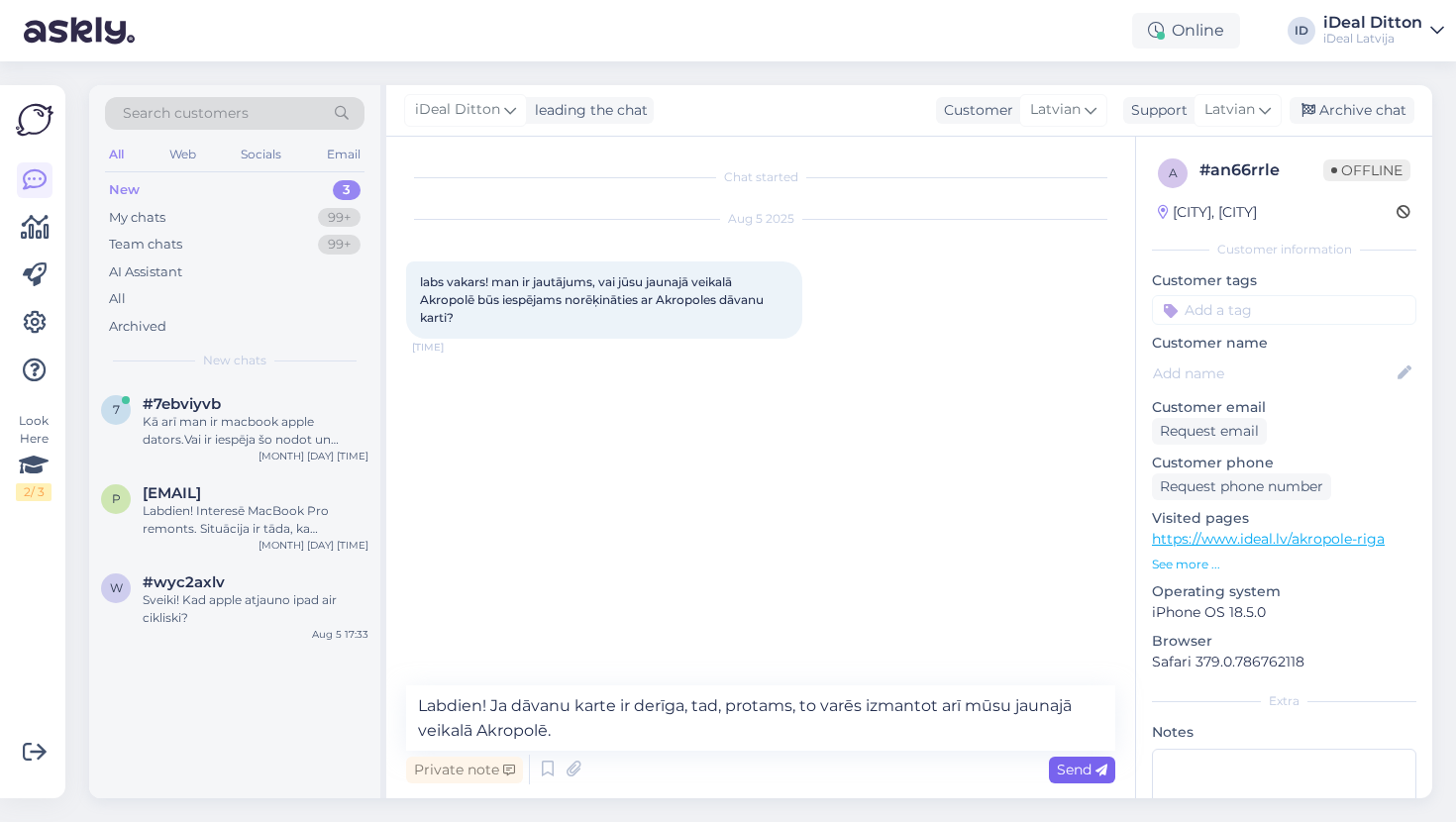 click on "Send" at bounding box center [1082, 770] 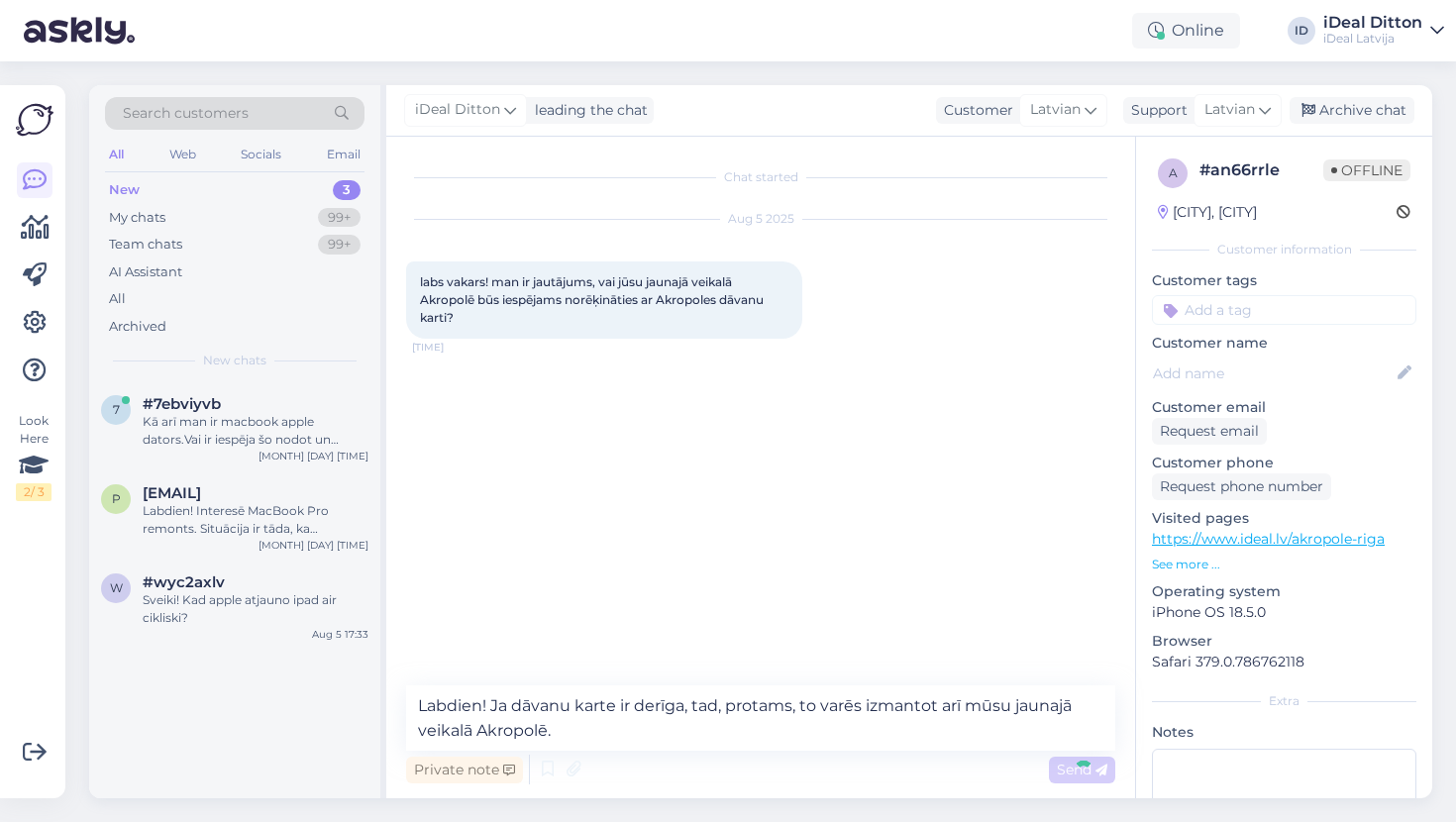 type 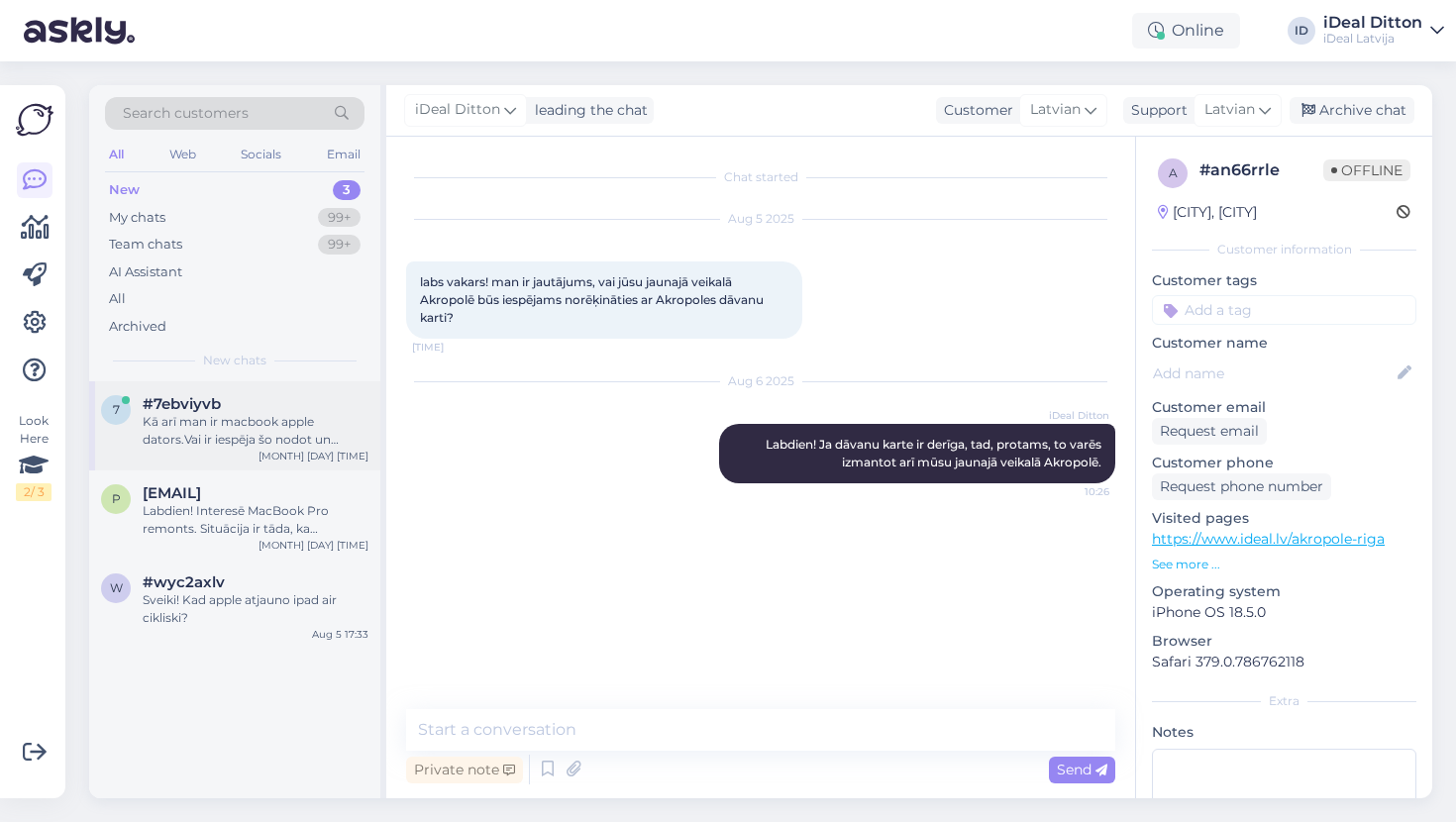 click on "#7ebviyvb" at bounding box center (256, 404) 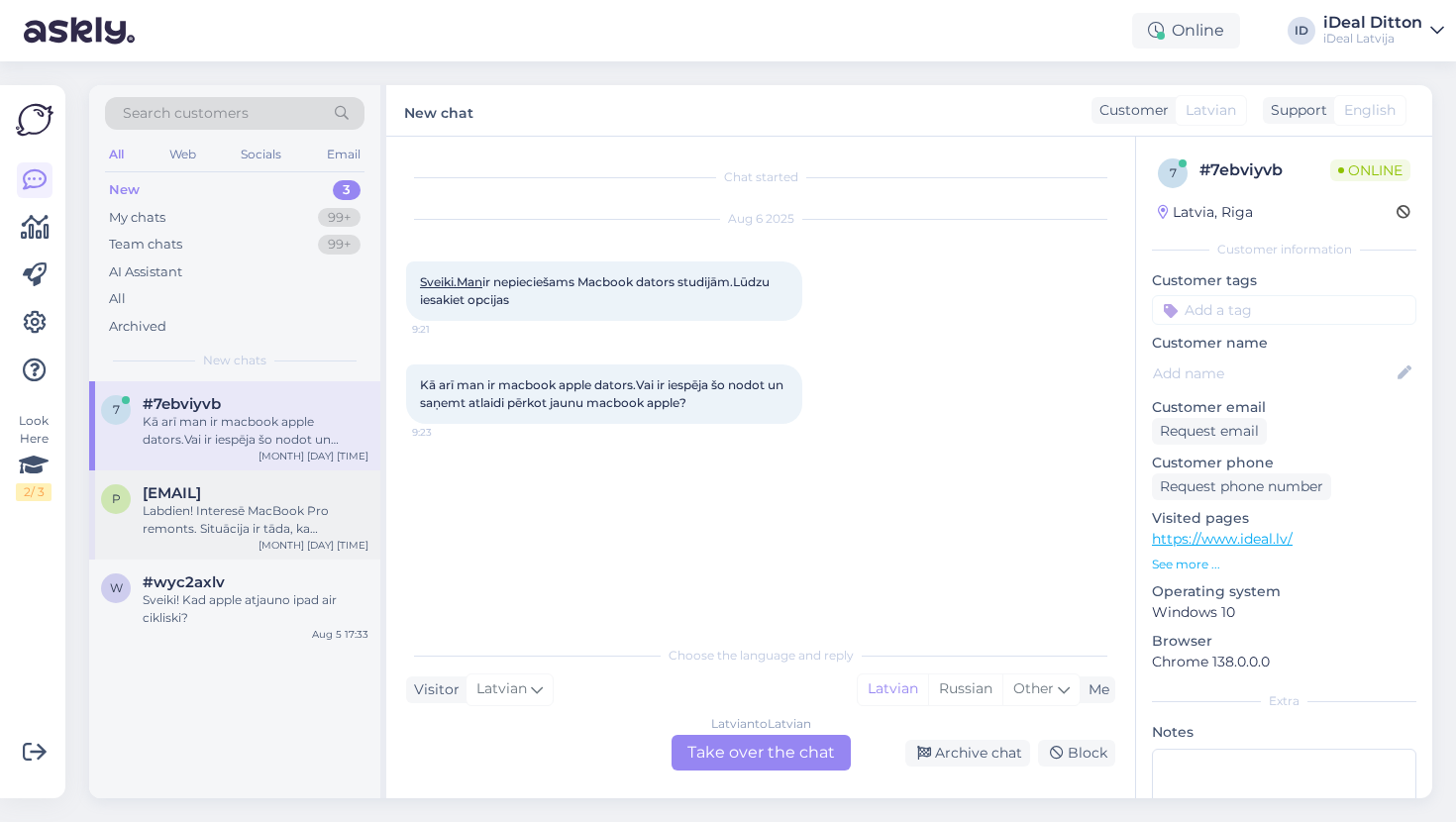 click on "[EMAIL]" at bounding box center (171, 493) 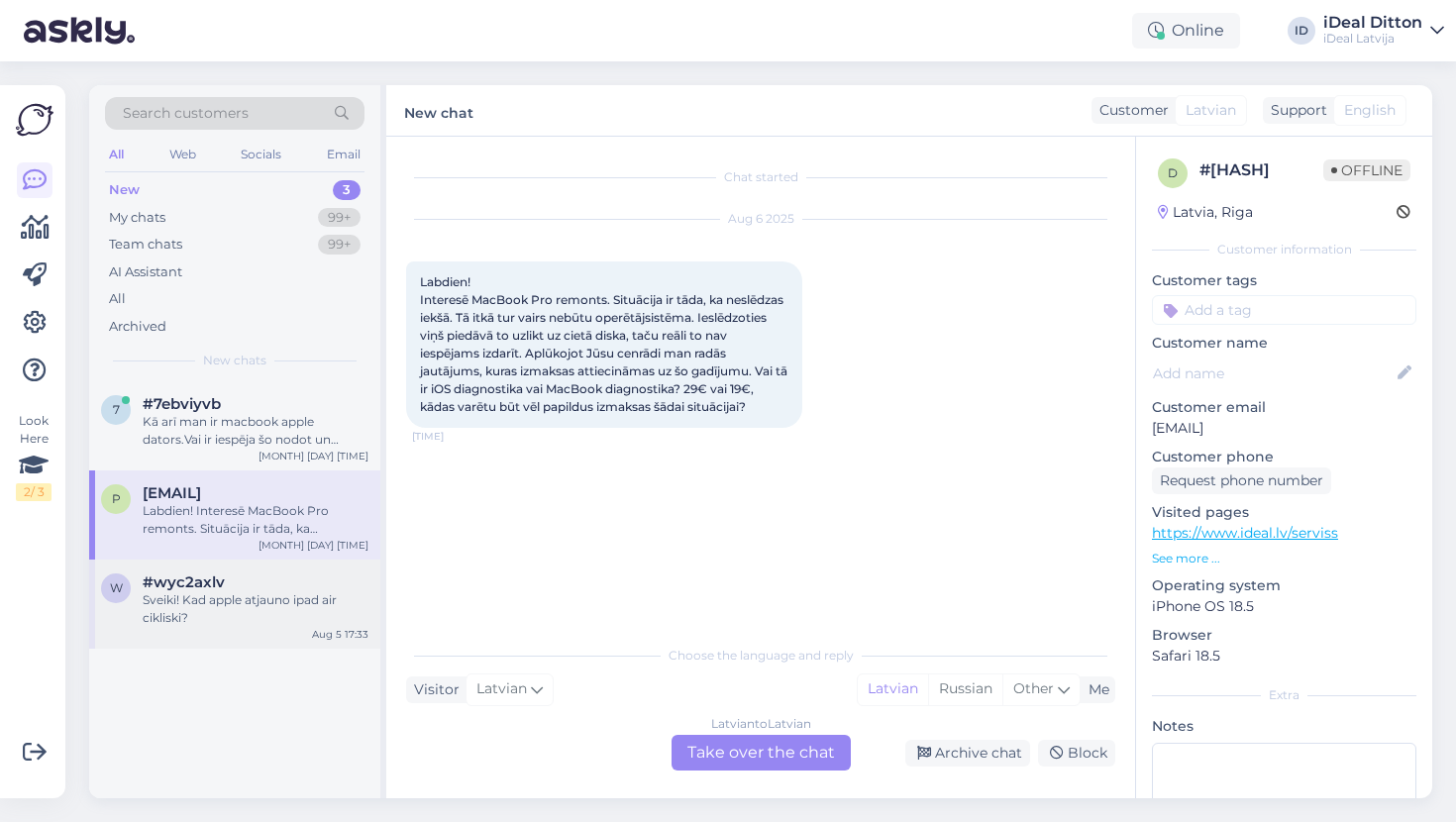 click on "Sveiki! Kad apple atjauno ipad air cikliski?" at bounding box center (256, 609) 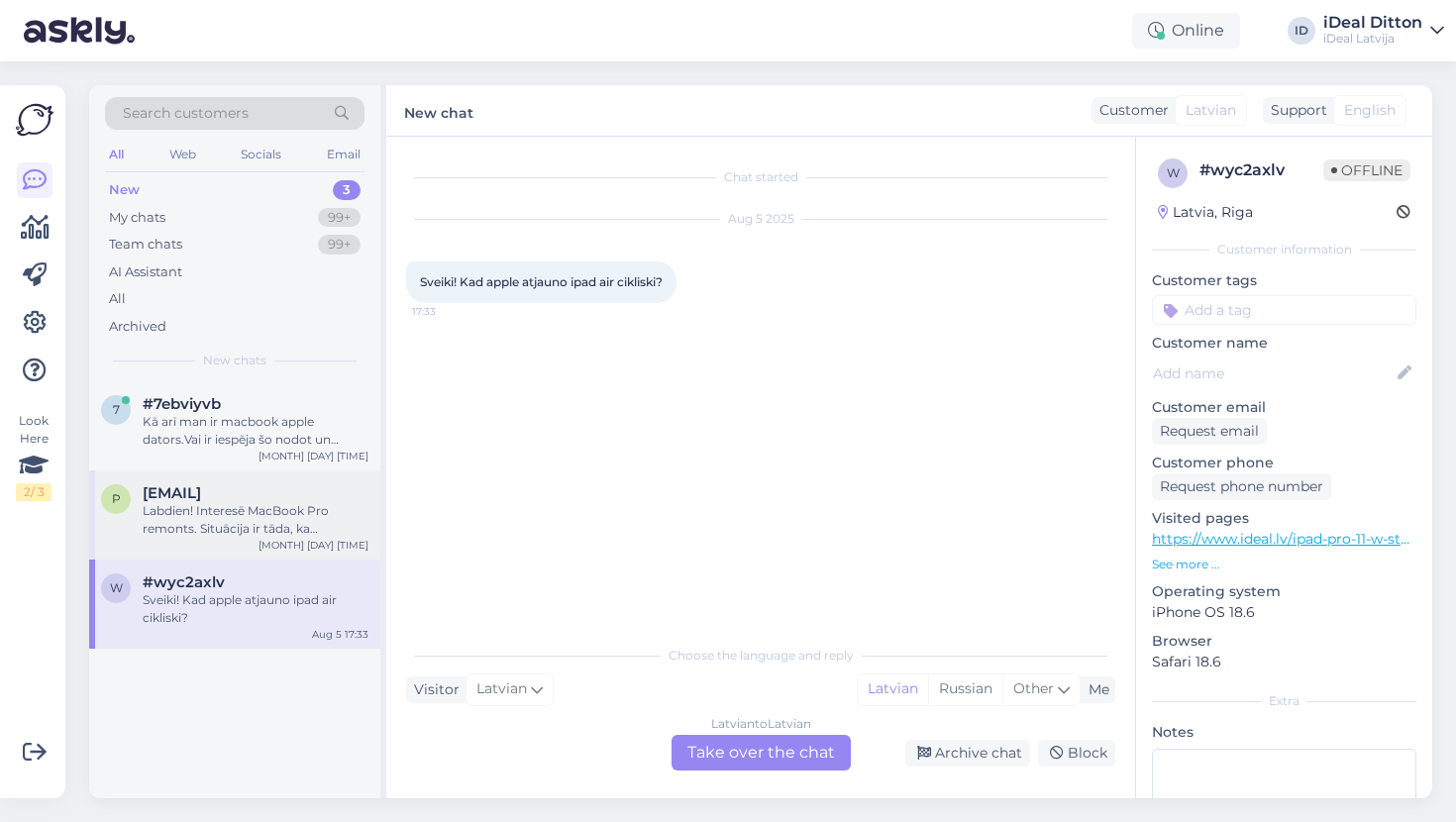 click on "Labdien!
Interesē MacBook Pro remonts. Situācija ir tāda, ka neslēdzas iekšā. Tā itkā tur vairs nebūtu operētājsistēma. Ieslēdzoties viņš piedāvā to uzlikt uz cietā diska, taču reāli to nav iespējams izdarīt. Aplūkojot Jūsu cenrādi man radās jautājums, kuras izmaksas attiecināmas uz šo gadījumu. Vai tā ir iOS diagnostika vai MacBook diagnostika? 29€ vai 19€, kādas varētu būt vēl papildus izmaksas šādai situācijai?" at bounding box center [256, 520] 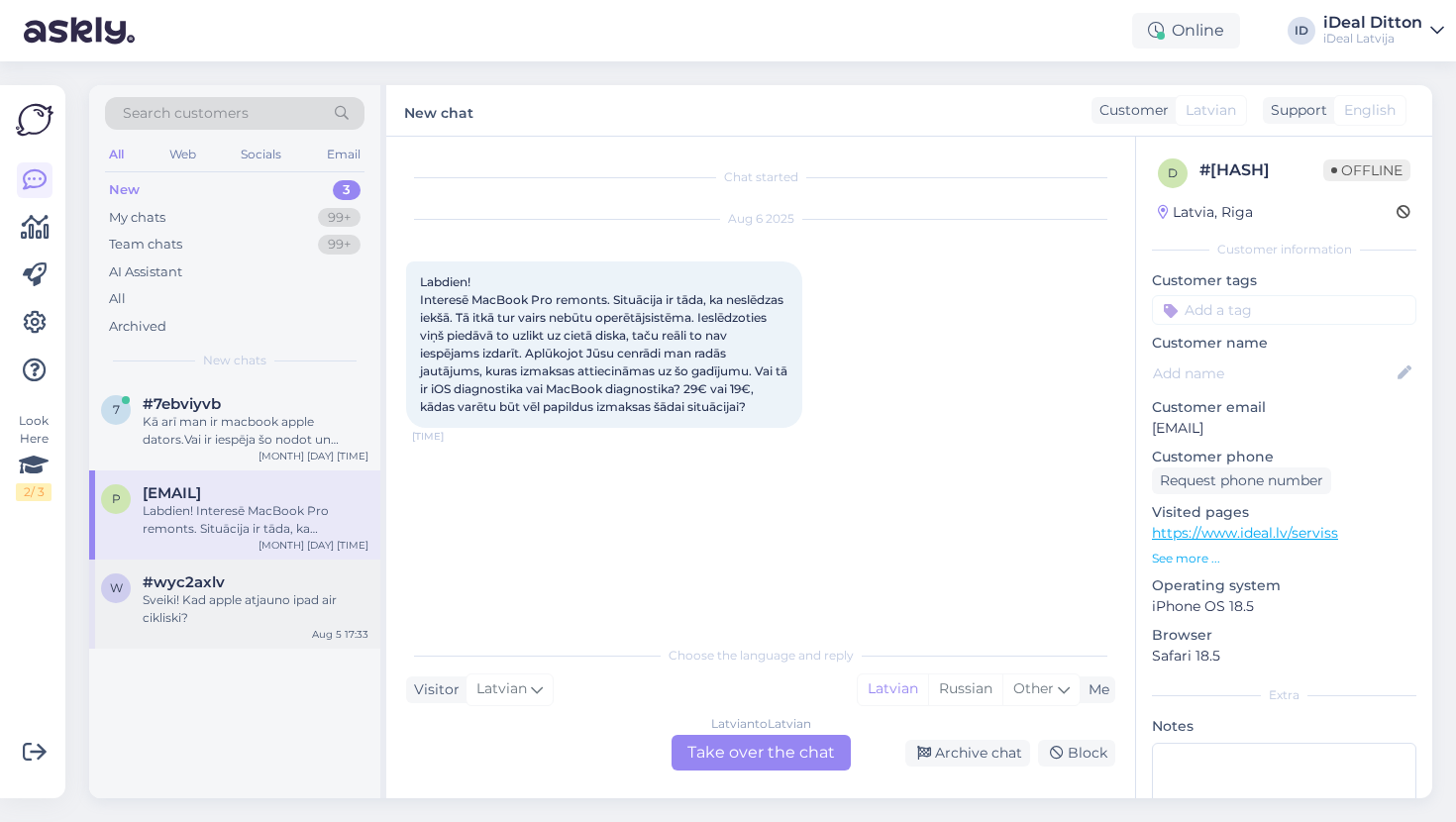 click on "Sveiki! Kad apple atjauno ipad air cikliski?" at bounding box center [256, 609] 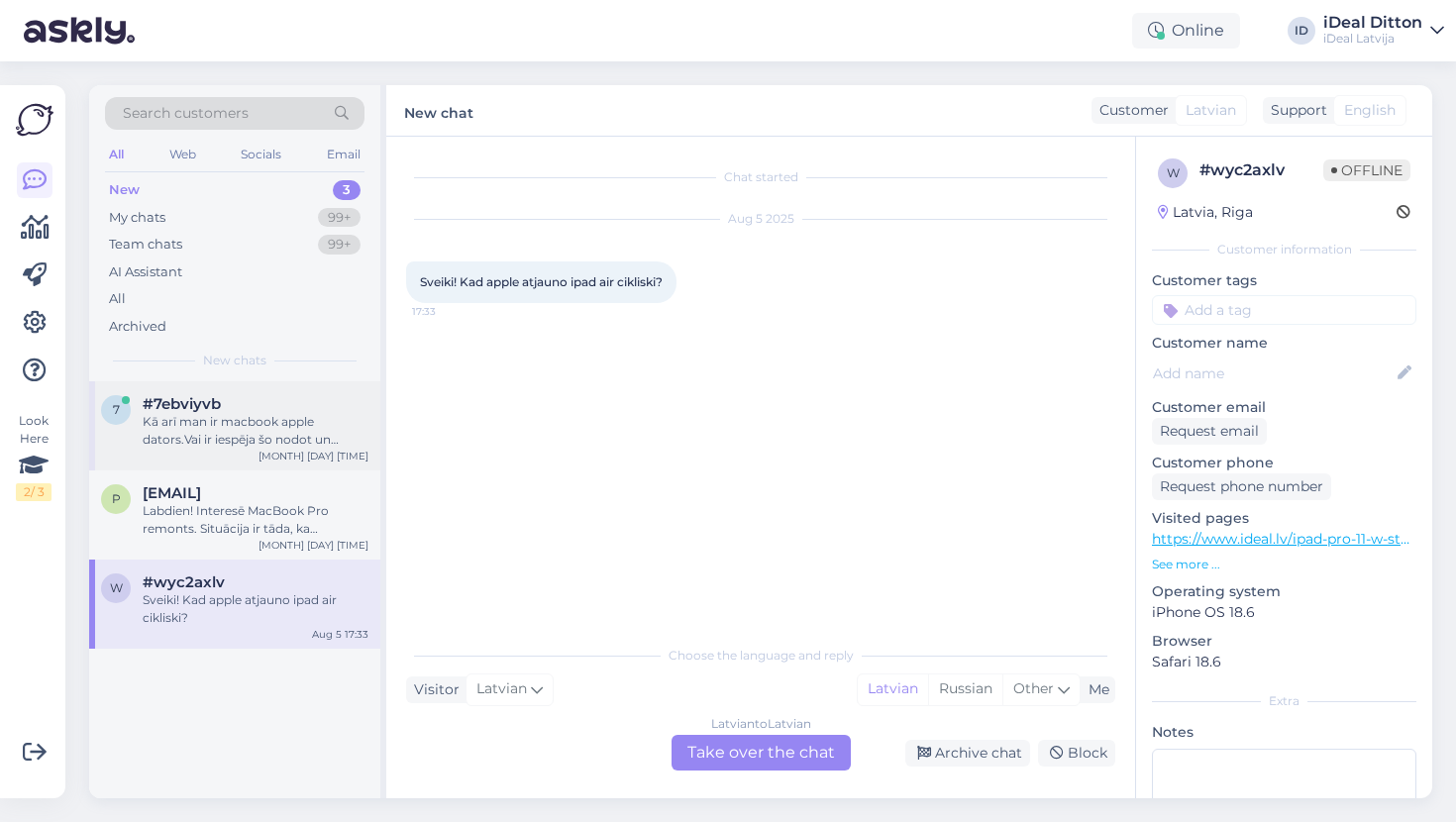 click on "Kā arī man ir macbook apple dators.Vai ir iespēja šo nodot un saņemt atlaidi pērkot jaunu macbook apple?" at bounding box center [256, 431] 